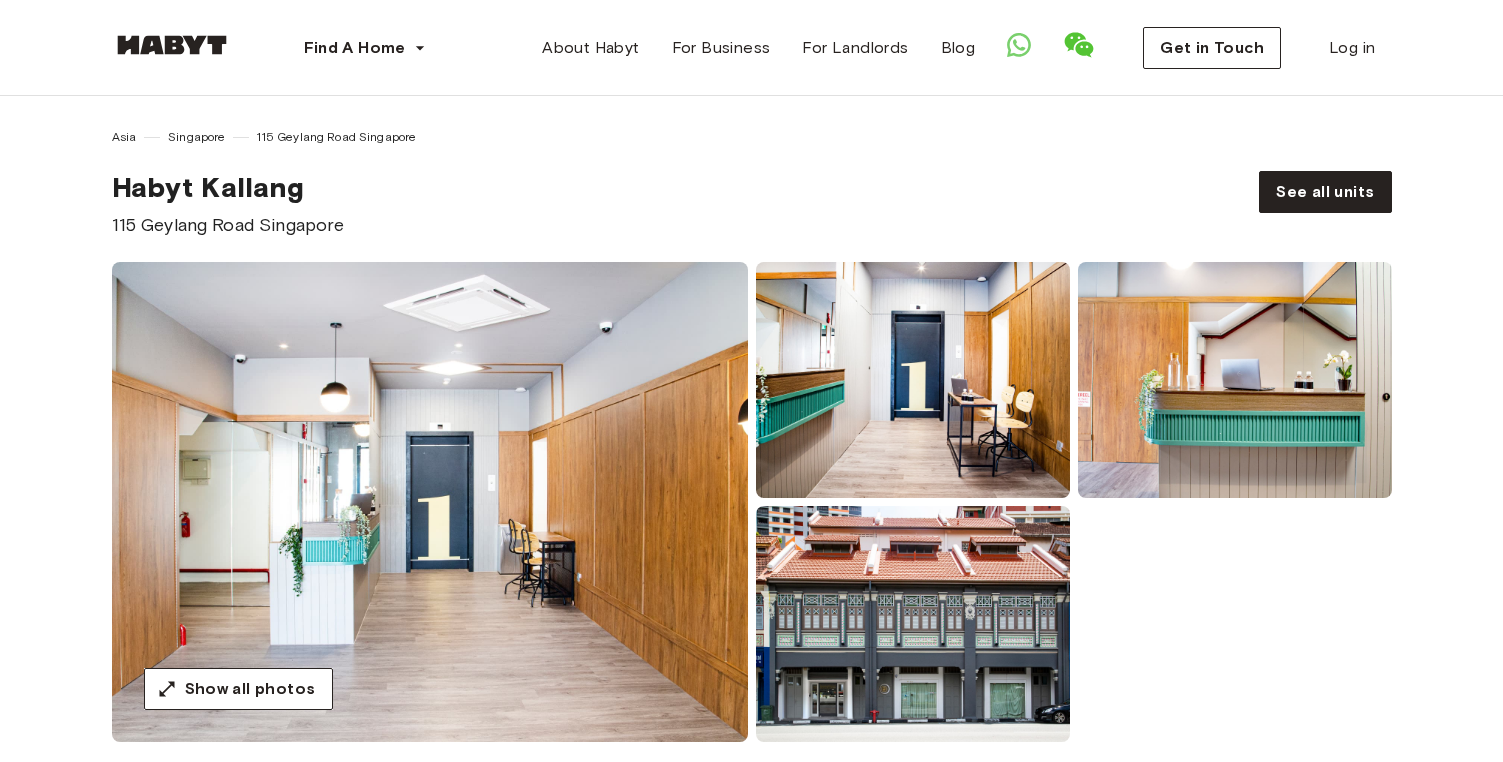 scroll, scrollTop: 0, scrollLeft: 0, axis: both 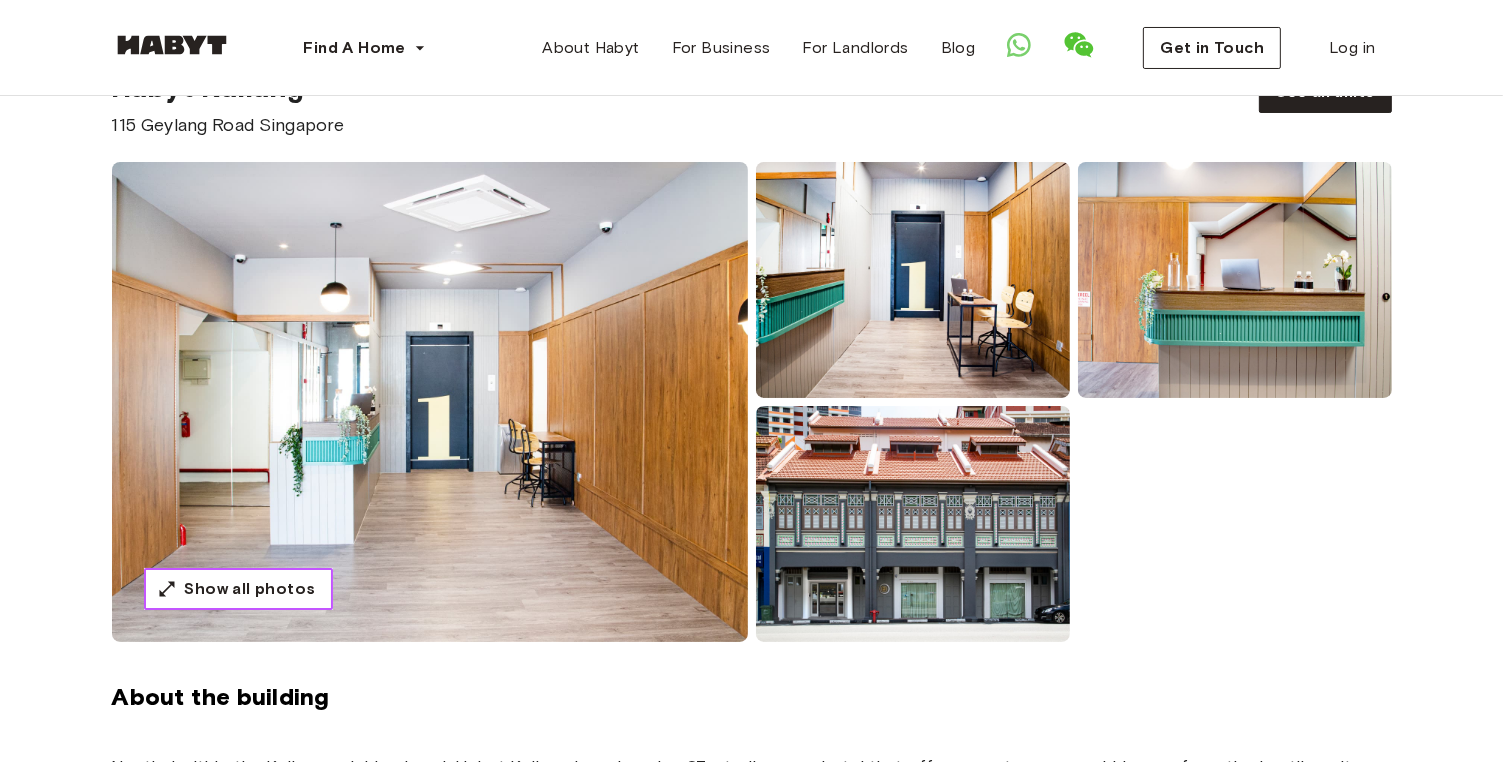 click on "Show all photos" at bounding box center (250, 589) 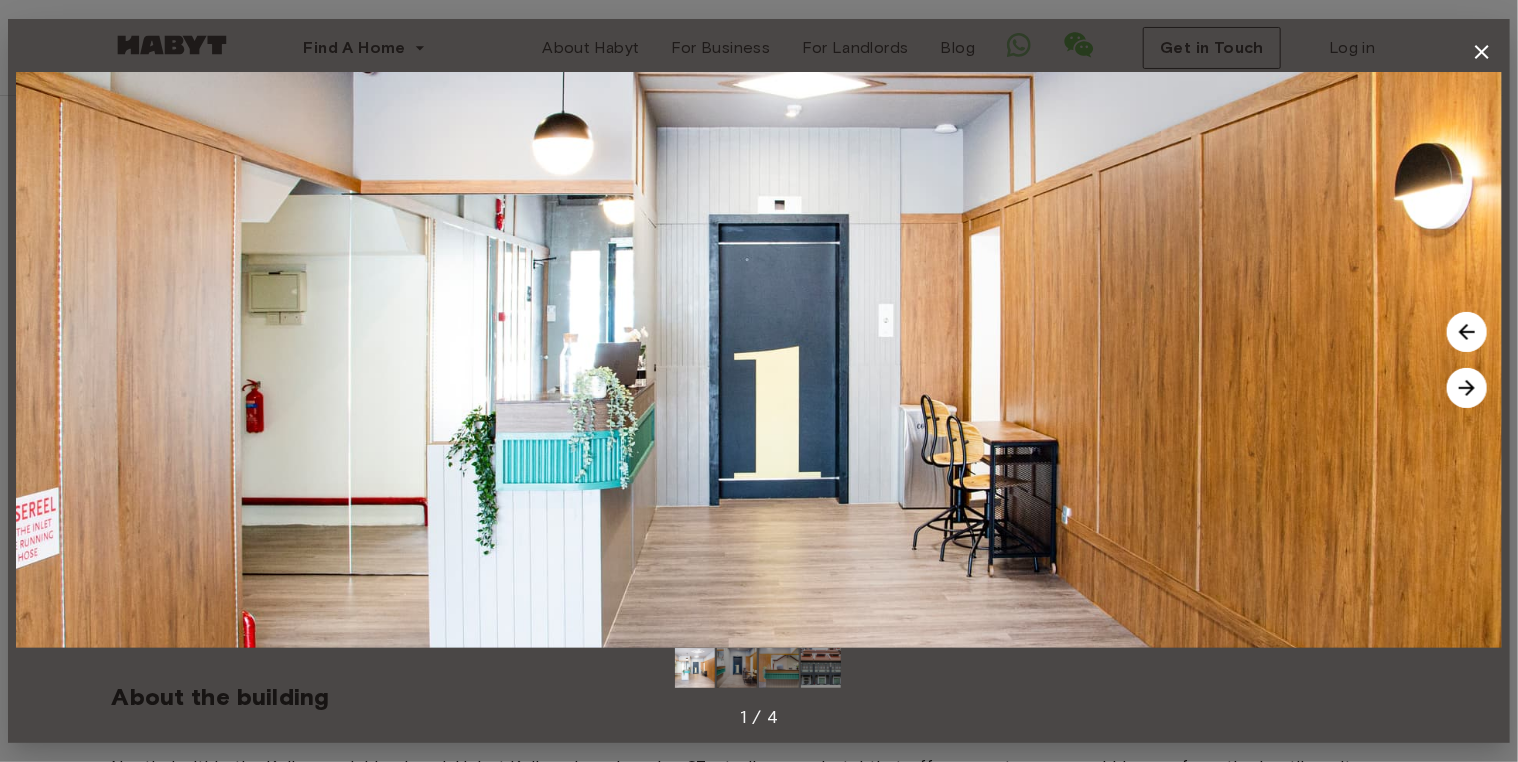 click at bounding box center (1467, 388) 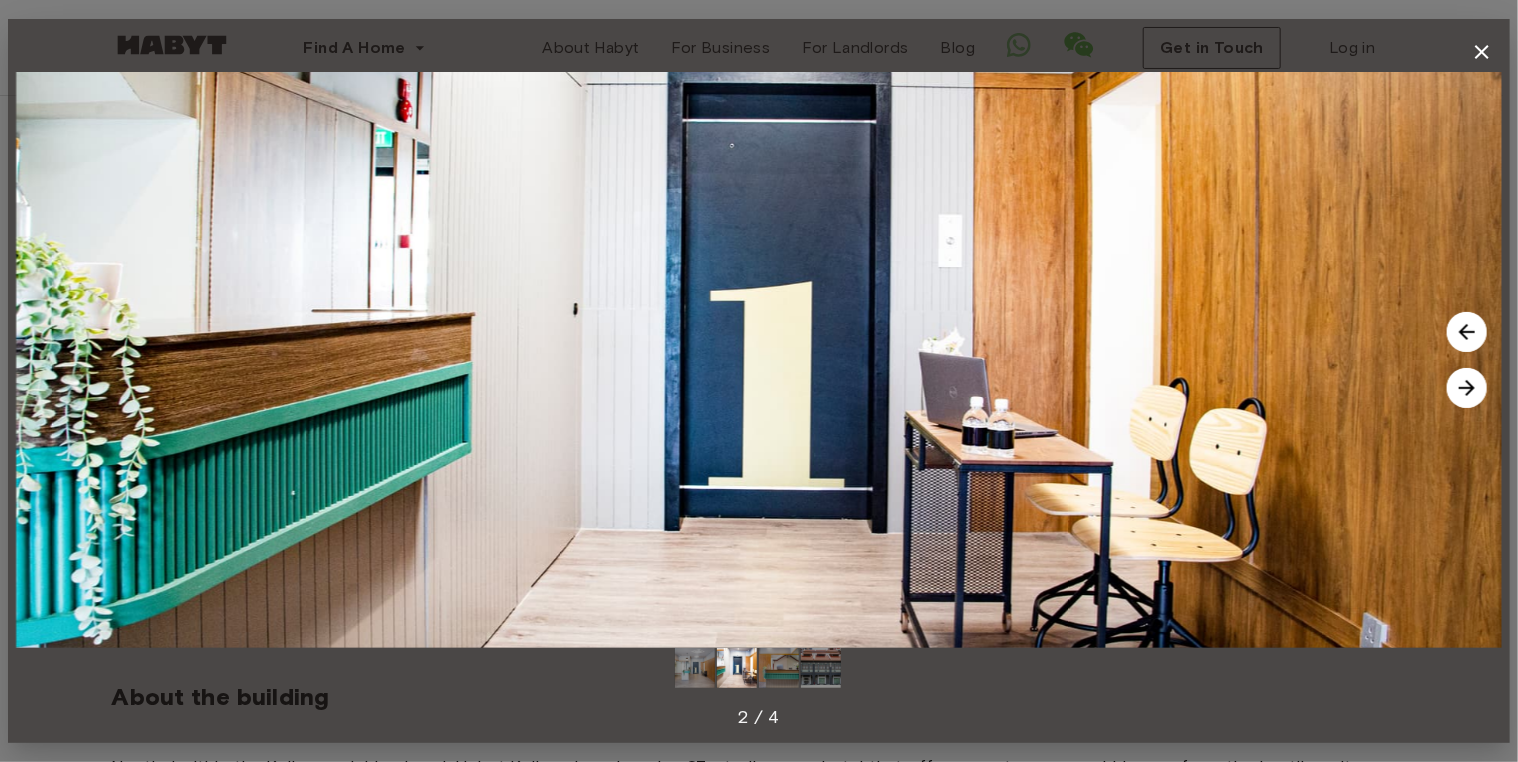 click at bounding box center [1467, 388] 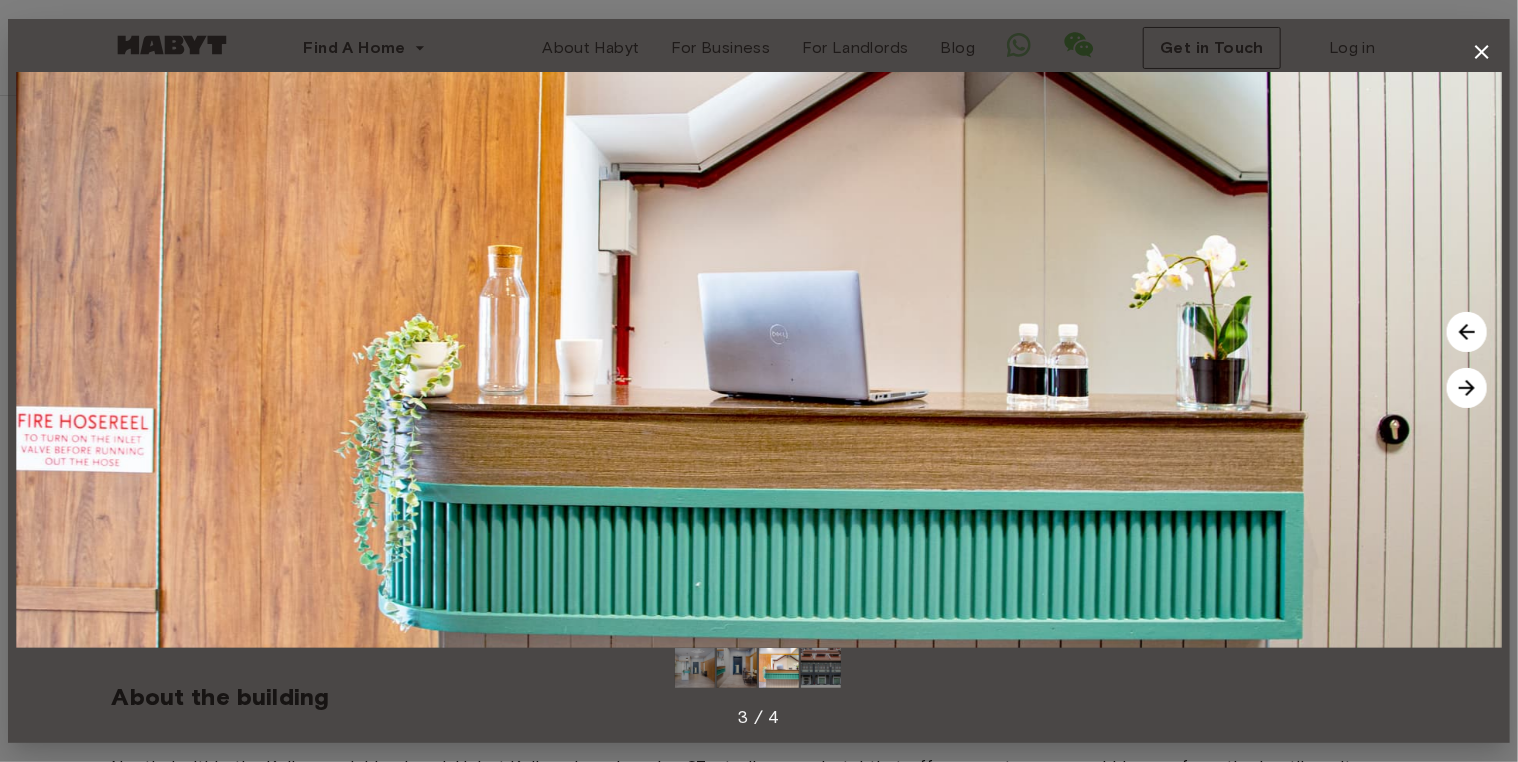 click at bounding box center (1467, 388) 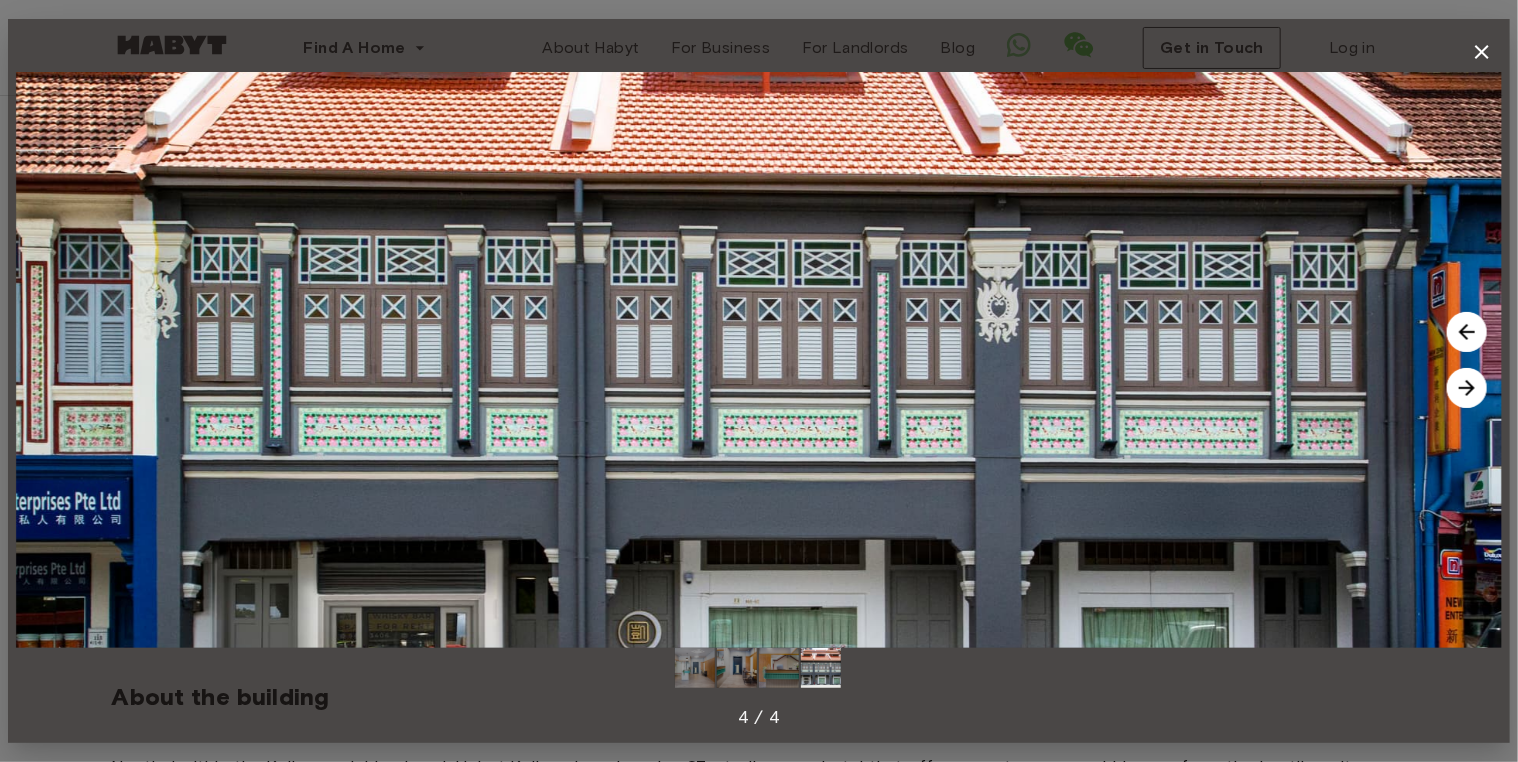 click at bounding box center (1467, 388) 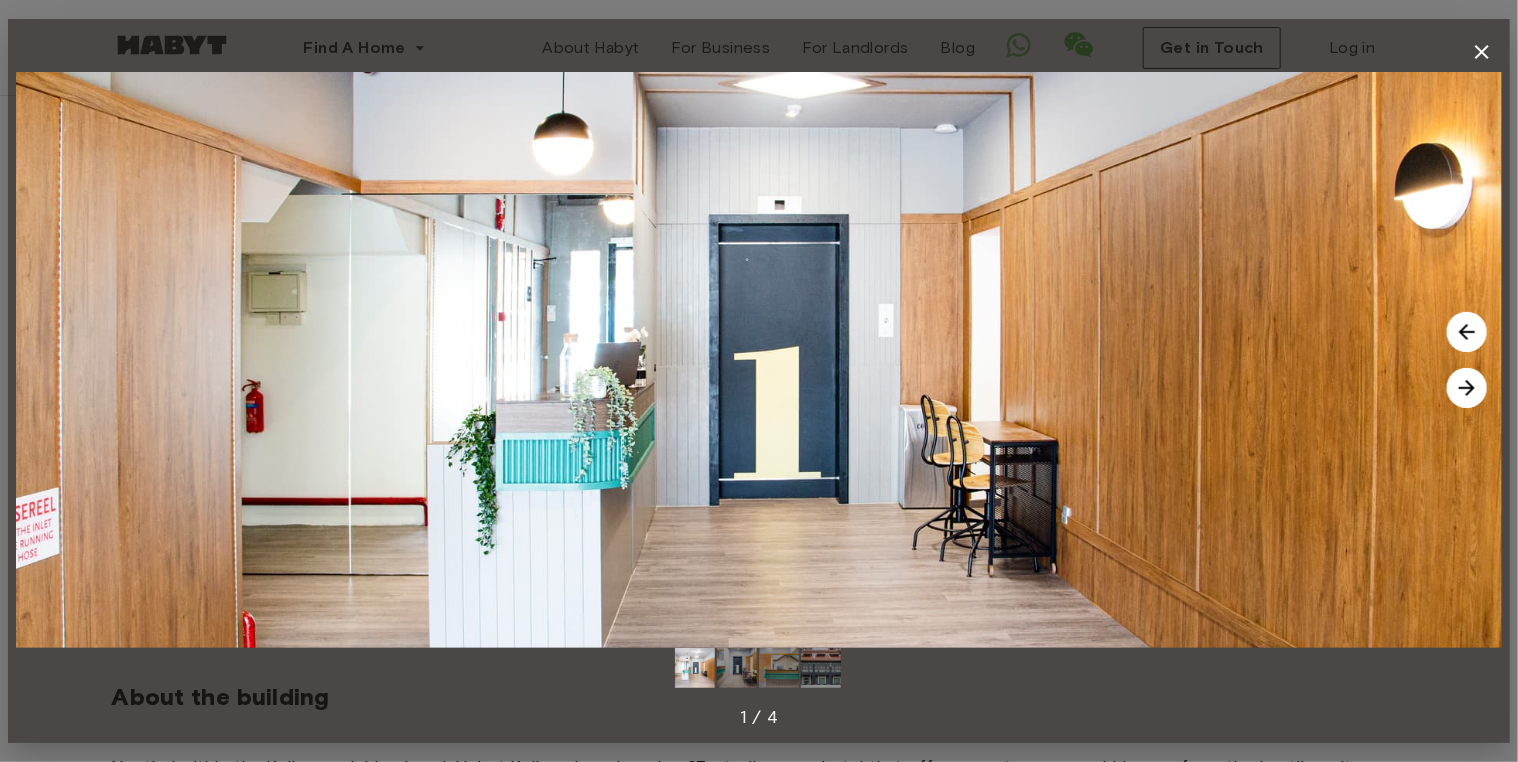 click at bounding box center (1467, 388) 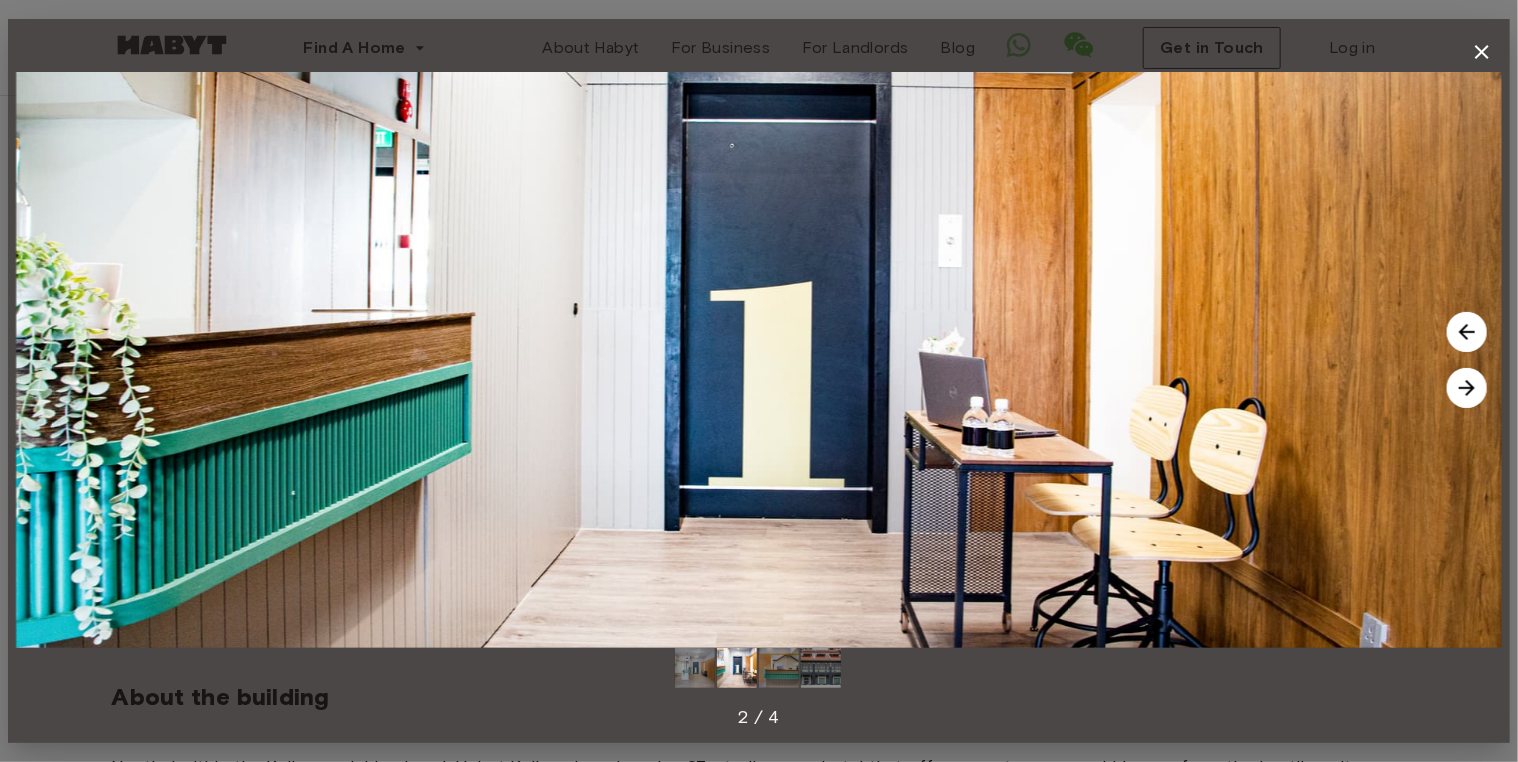 click at bounding box center [1467, 388] 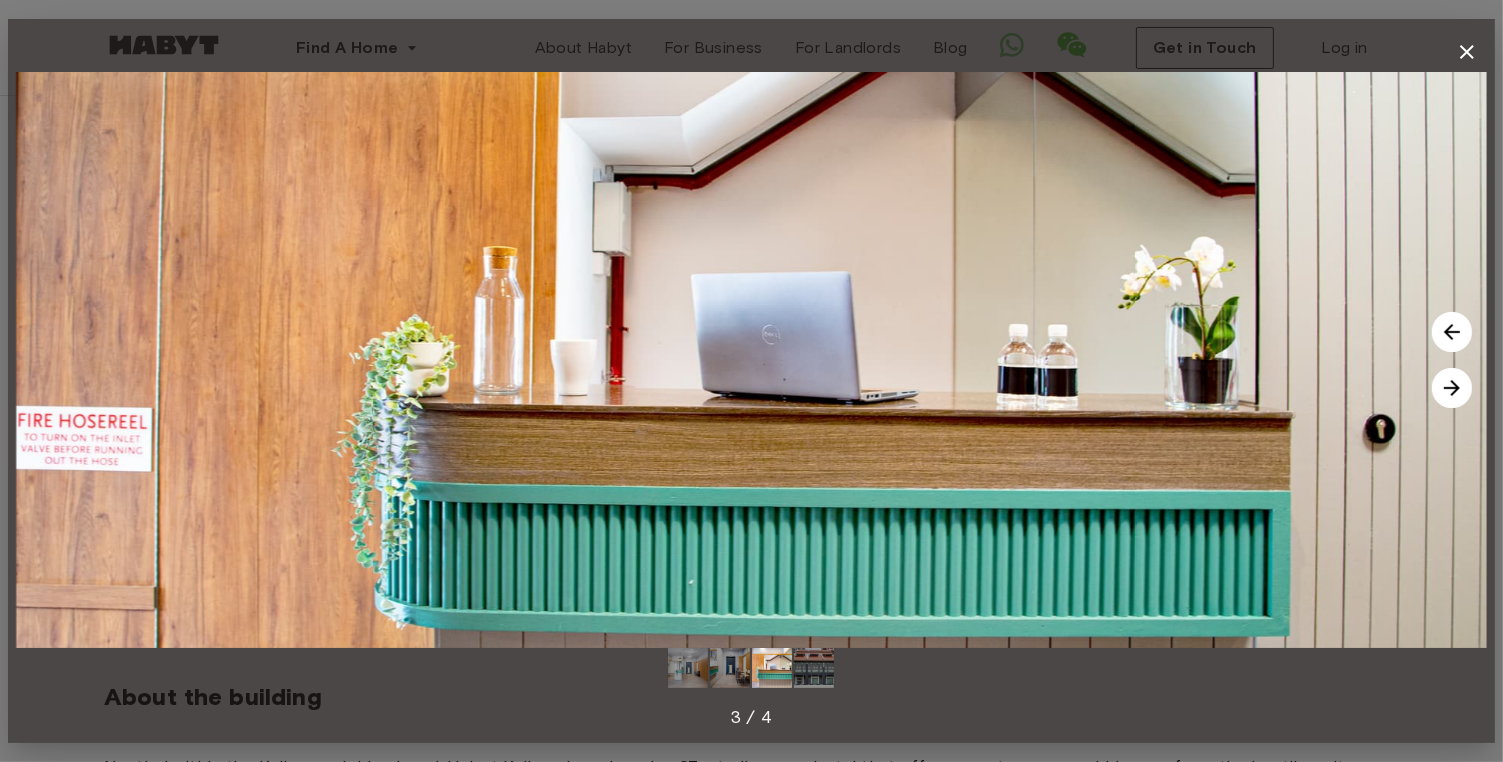 type 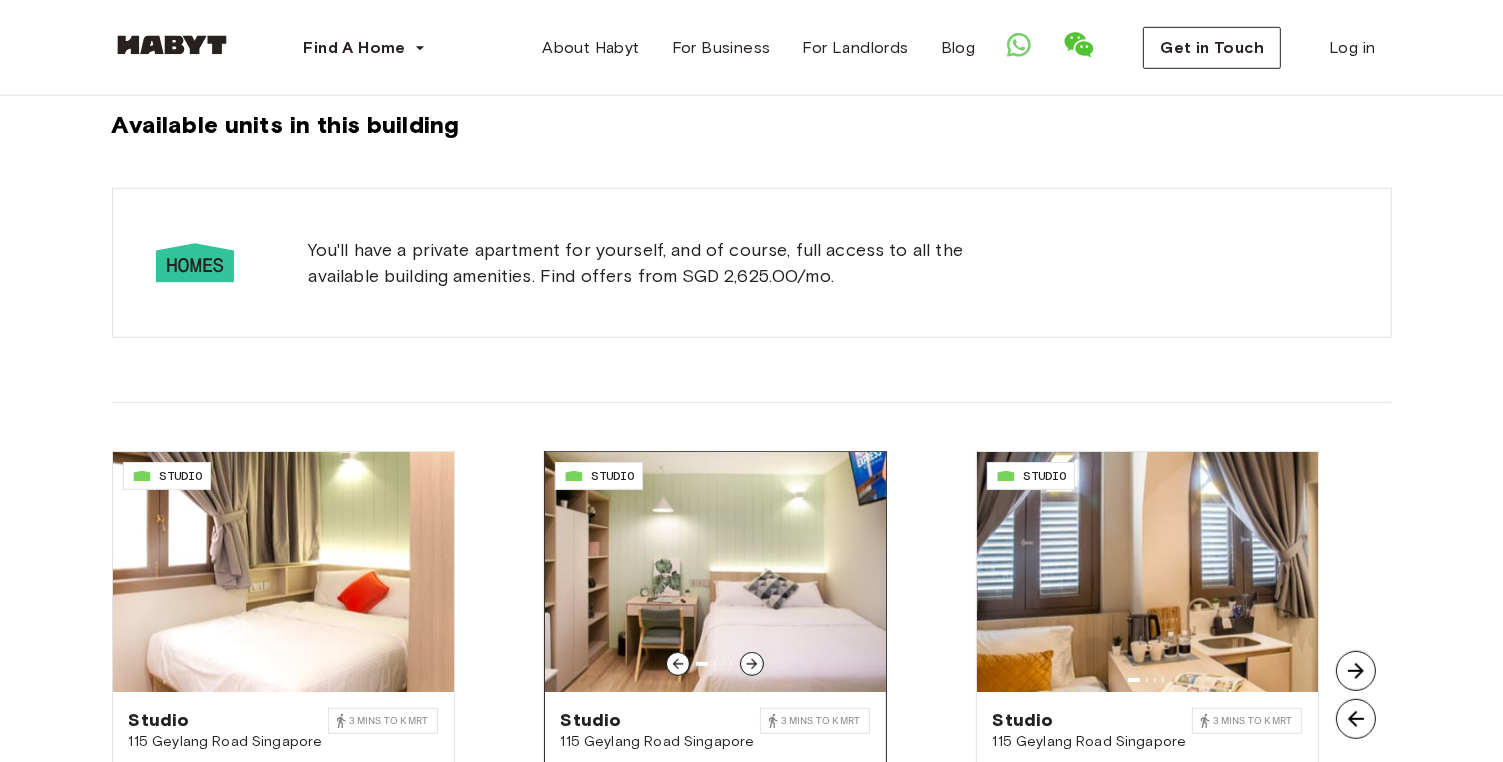 scroll, scrollTop: 1400, scrollLeft: 0, axis: vertical 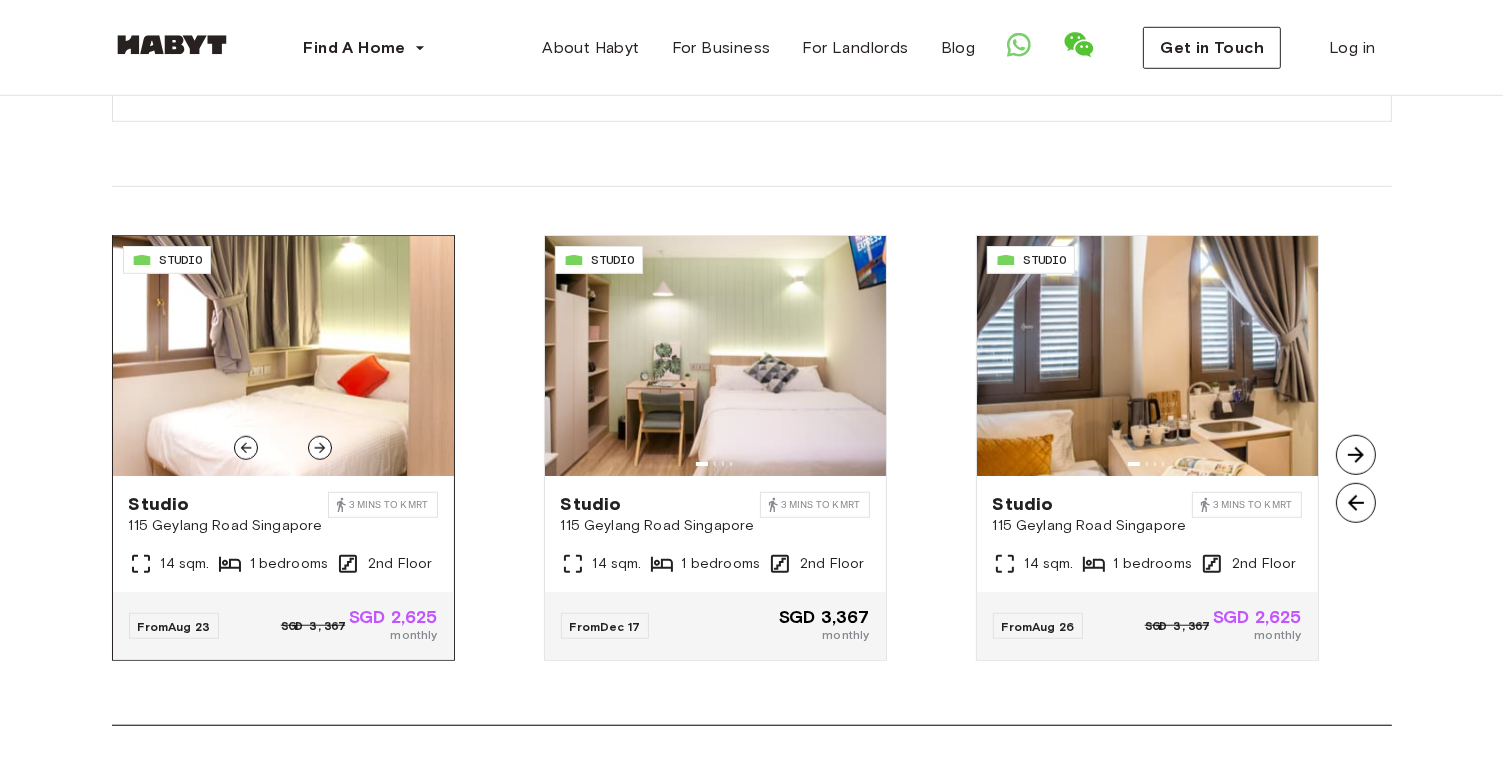 click at bounding box center [320, 448] 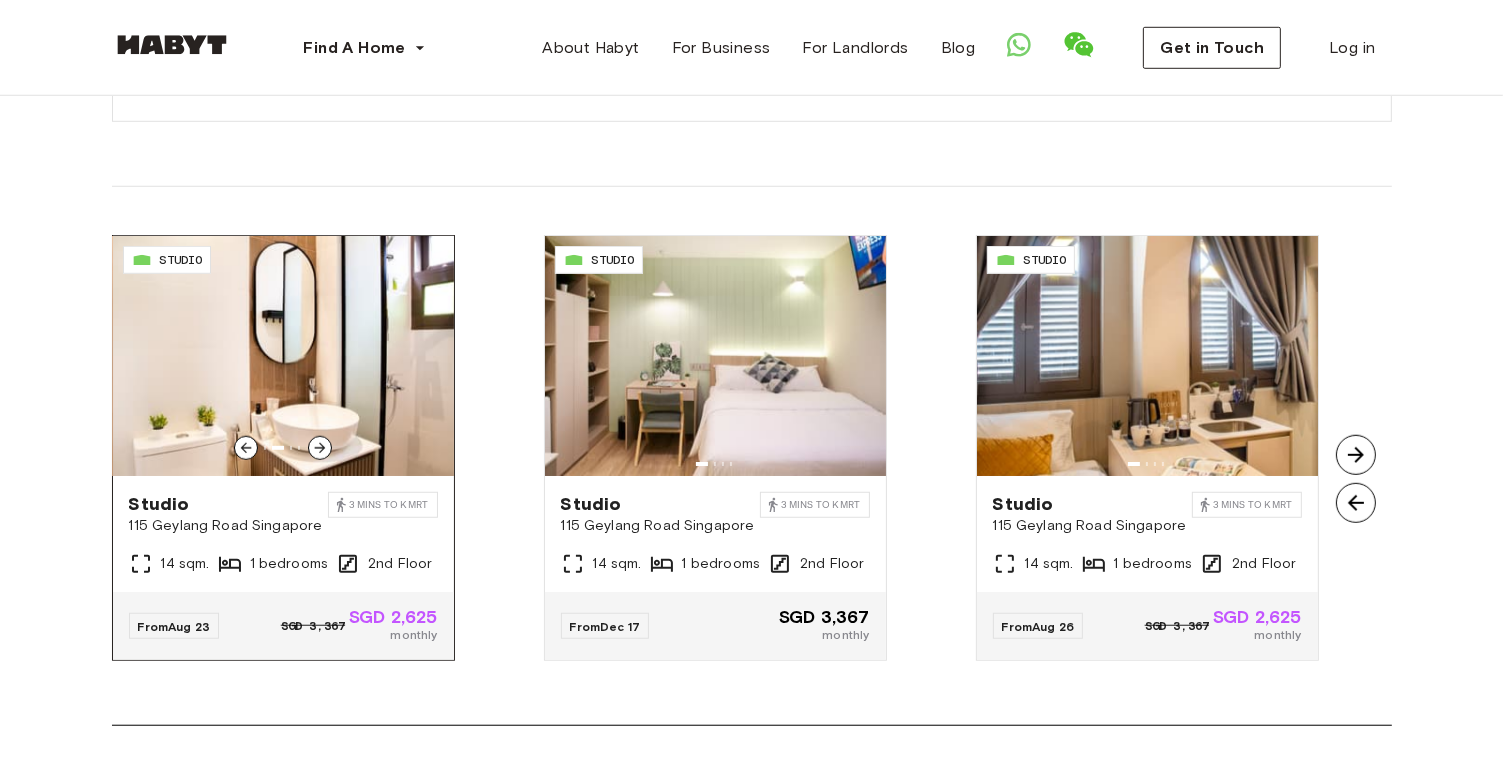 click 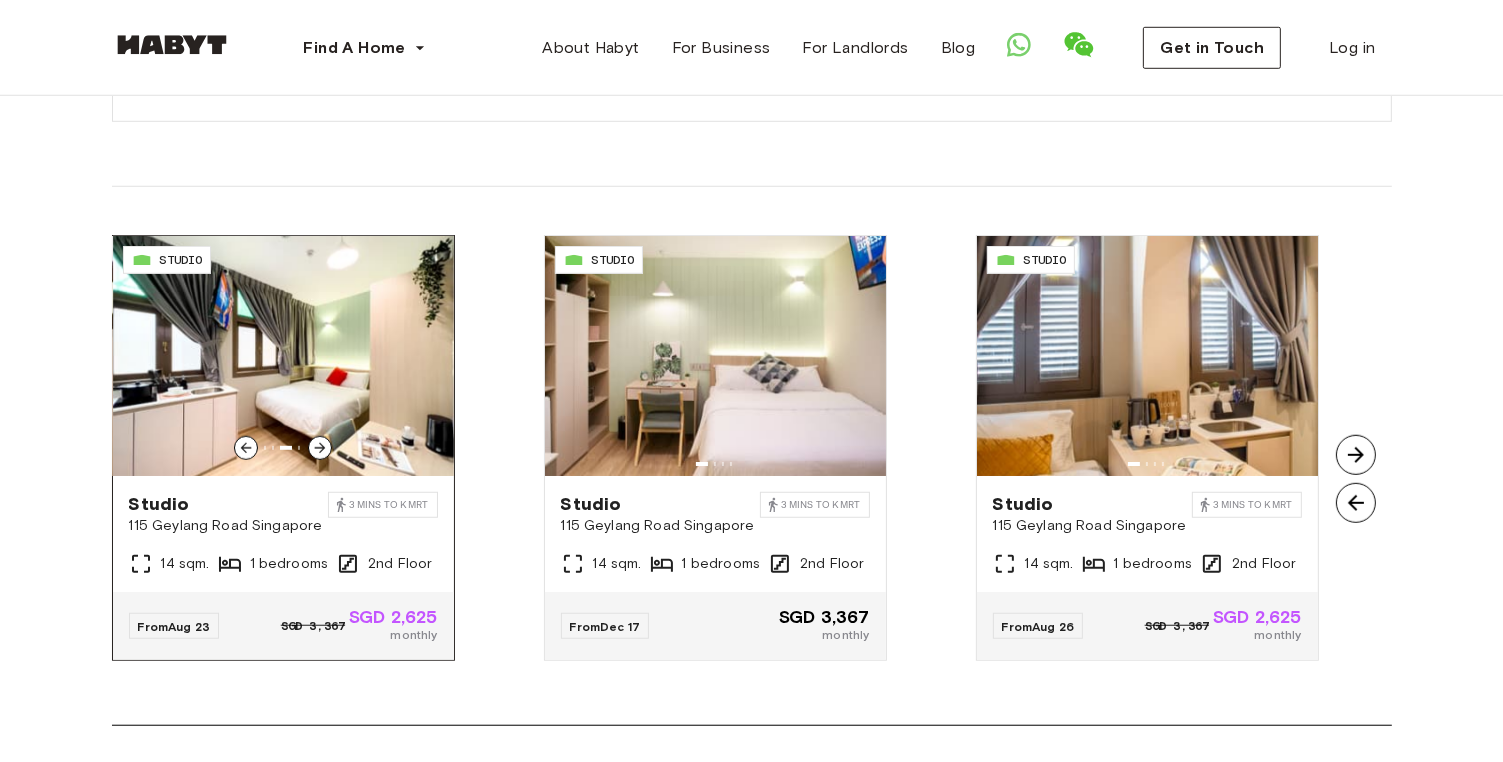 click at bounding box center [283, 356] 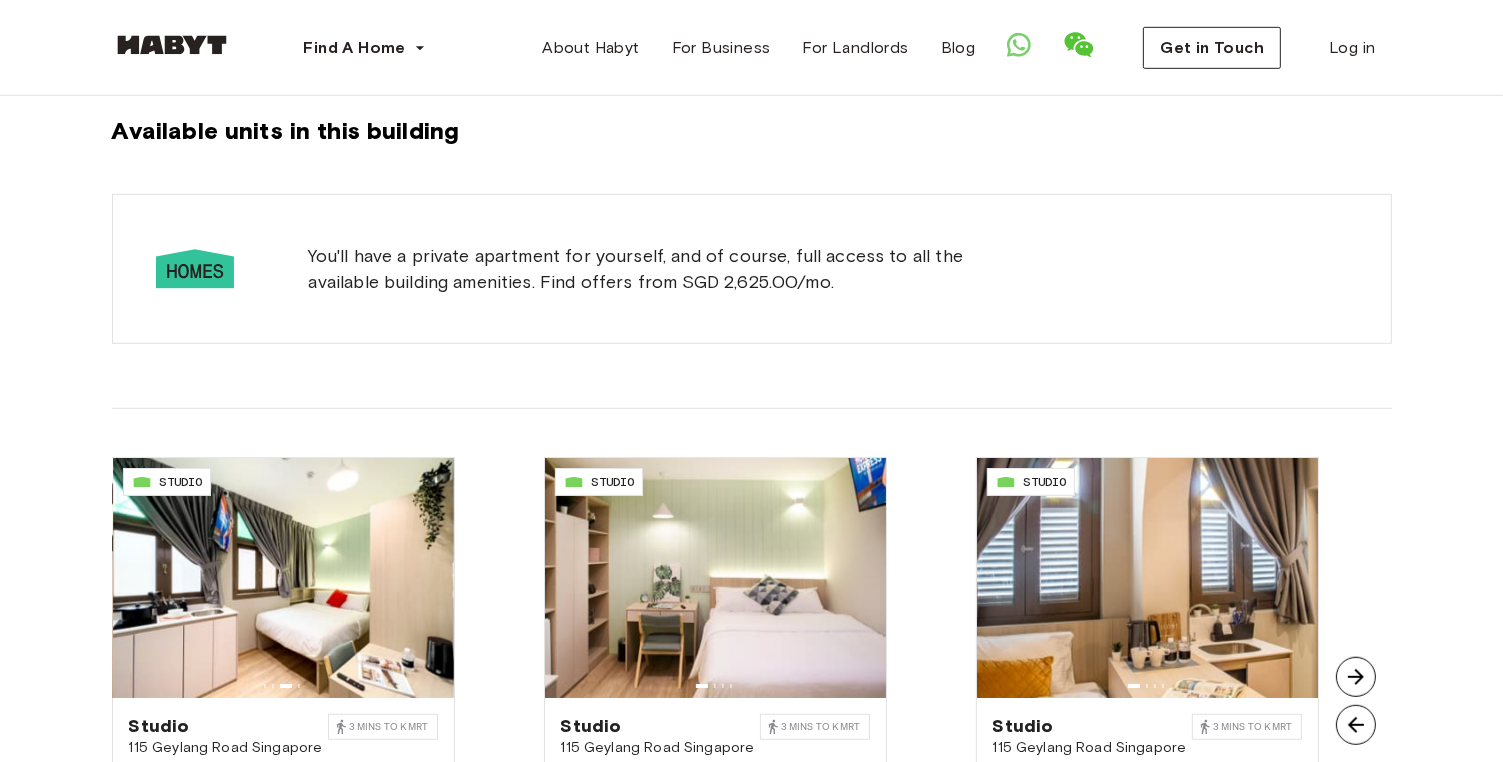 scroll, scrollTop: 1300, scrollLeft: 0, axis: vertical 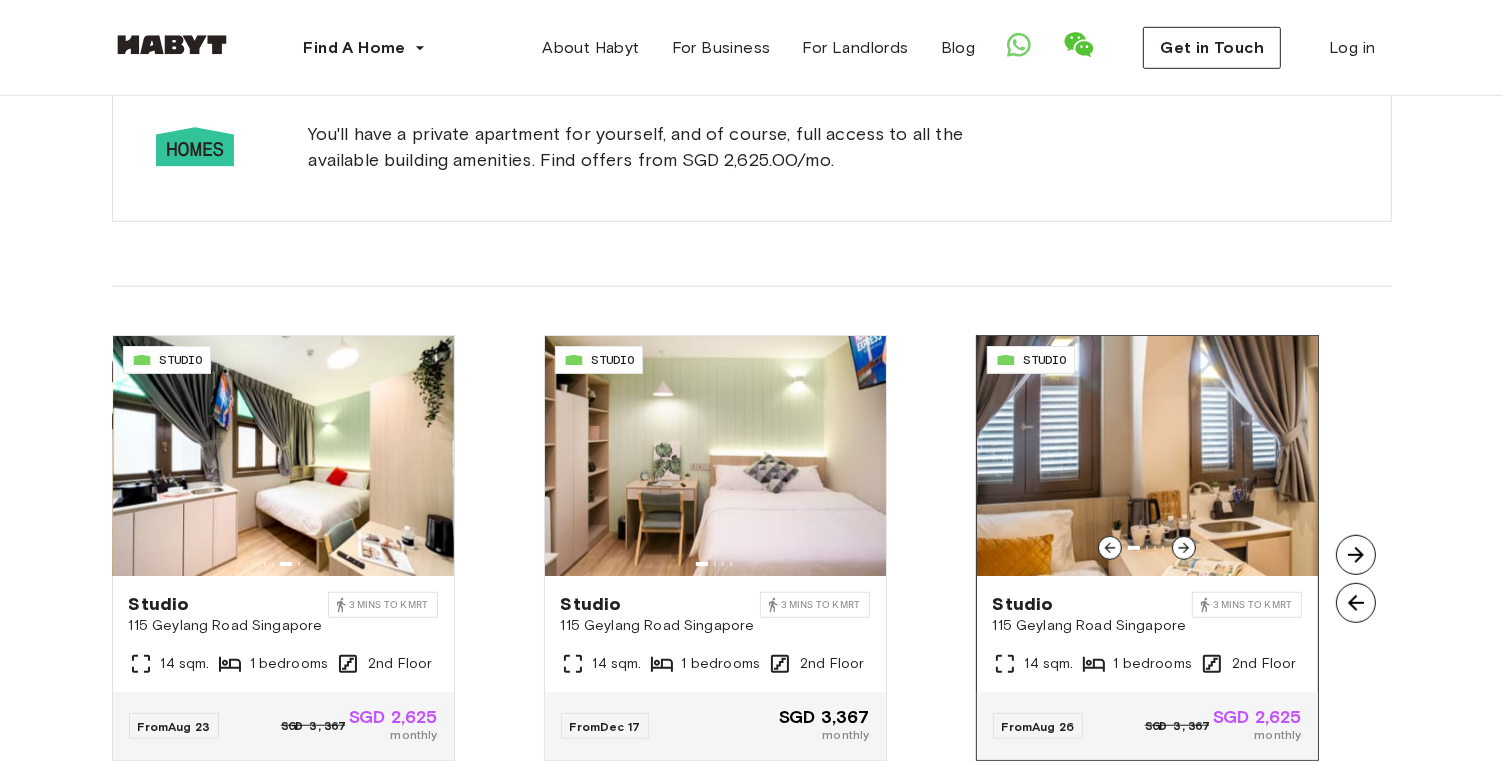 click 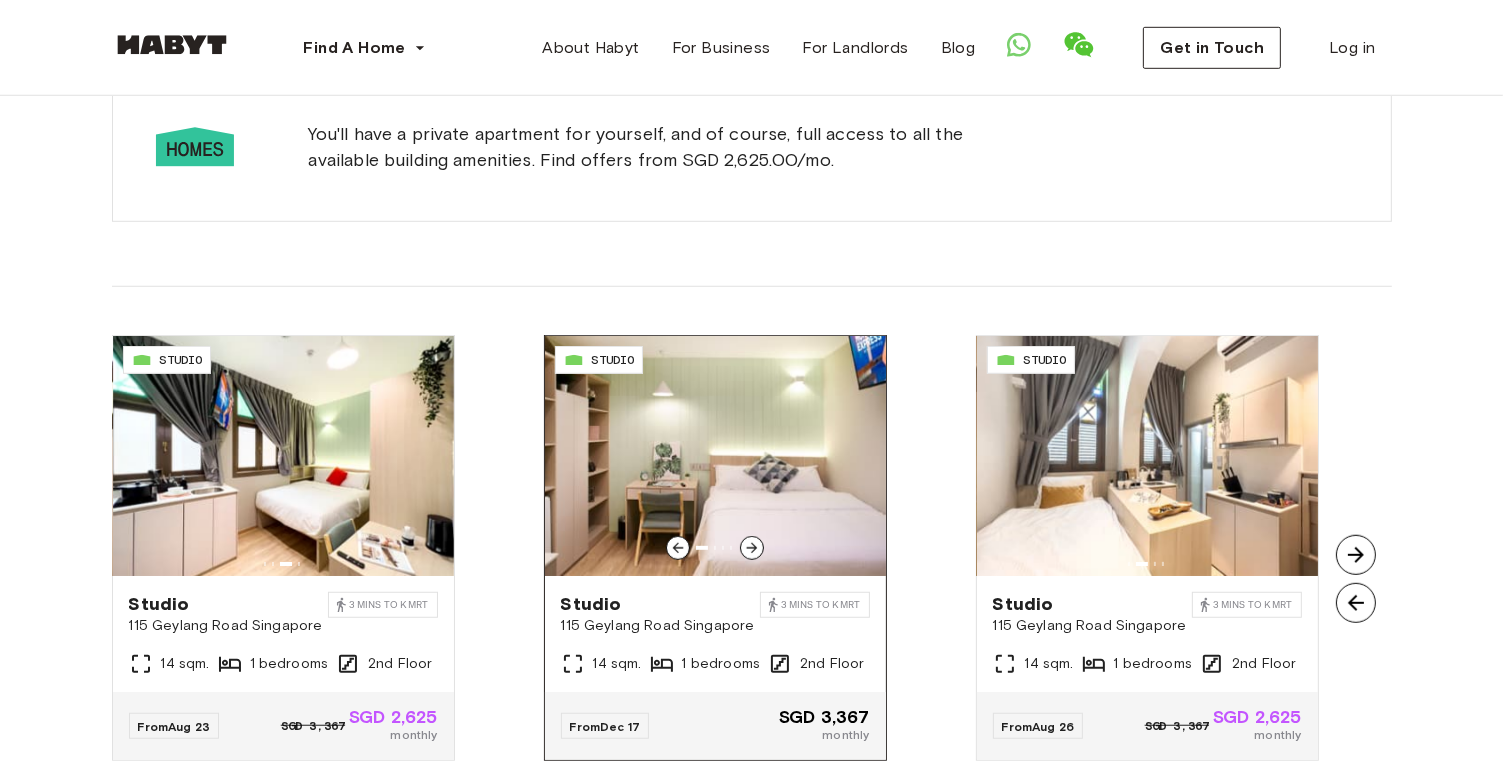 click 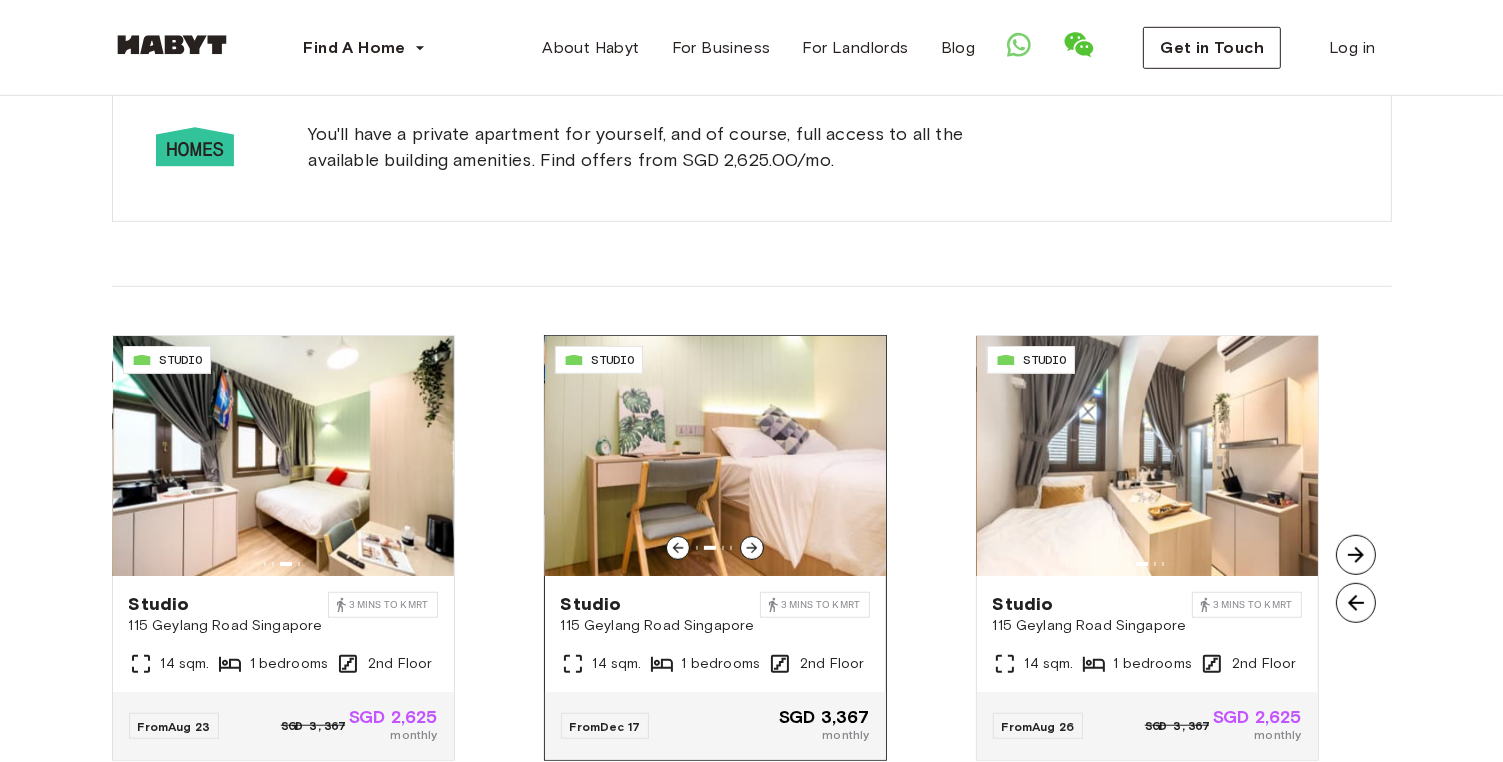 click 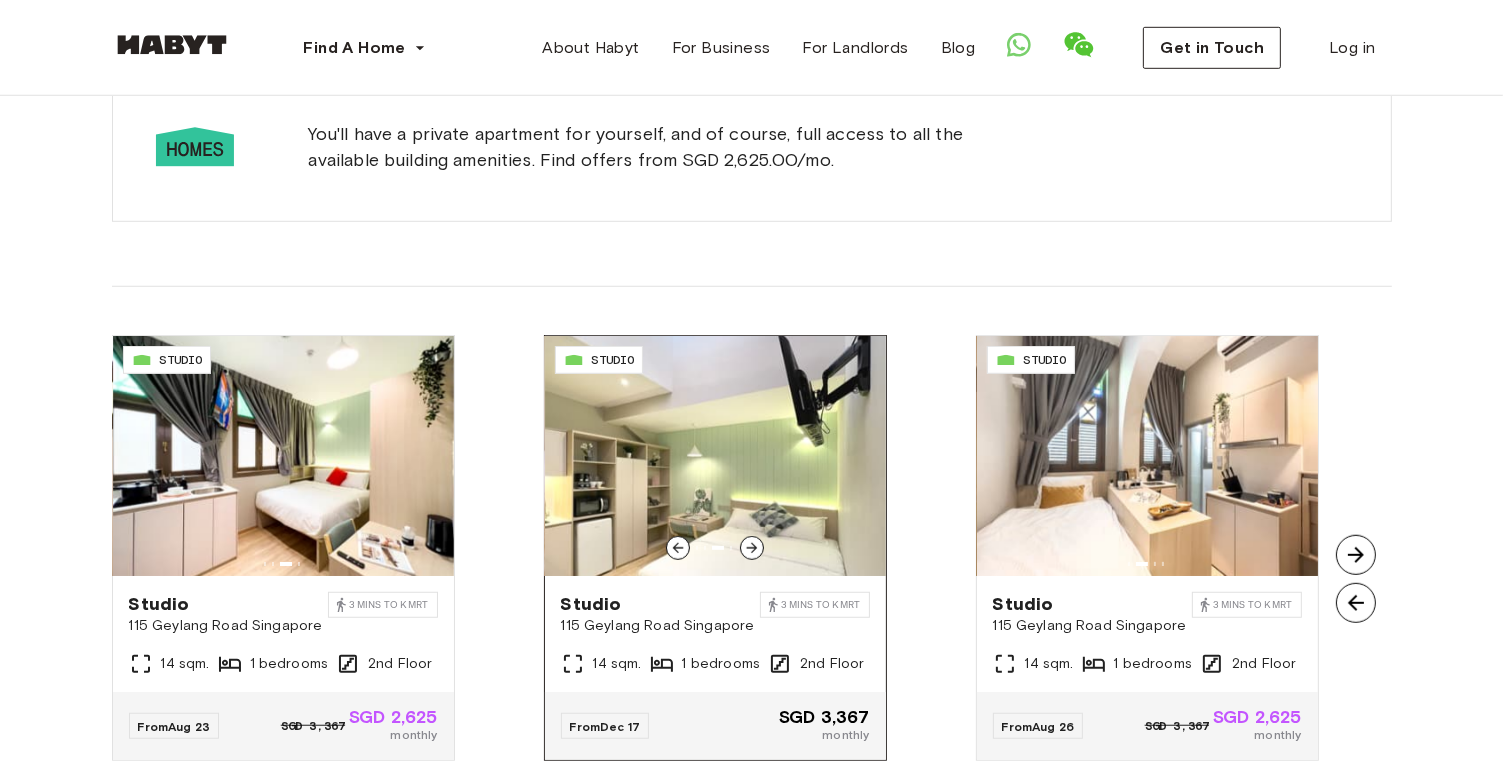 click at bounding box center (715, 456) 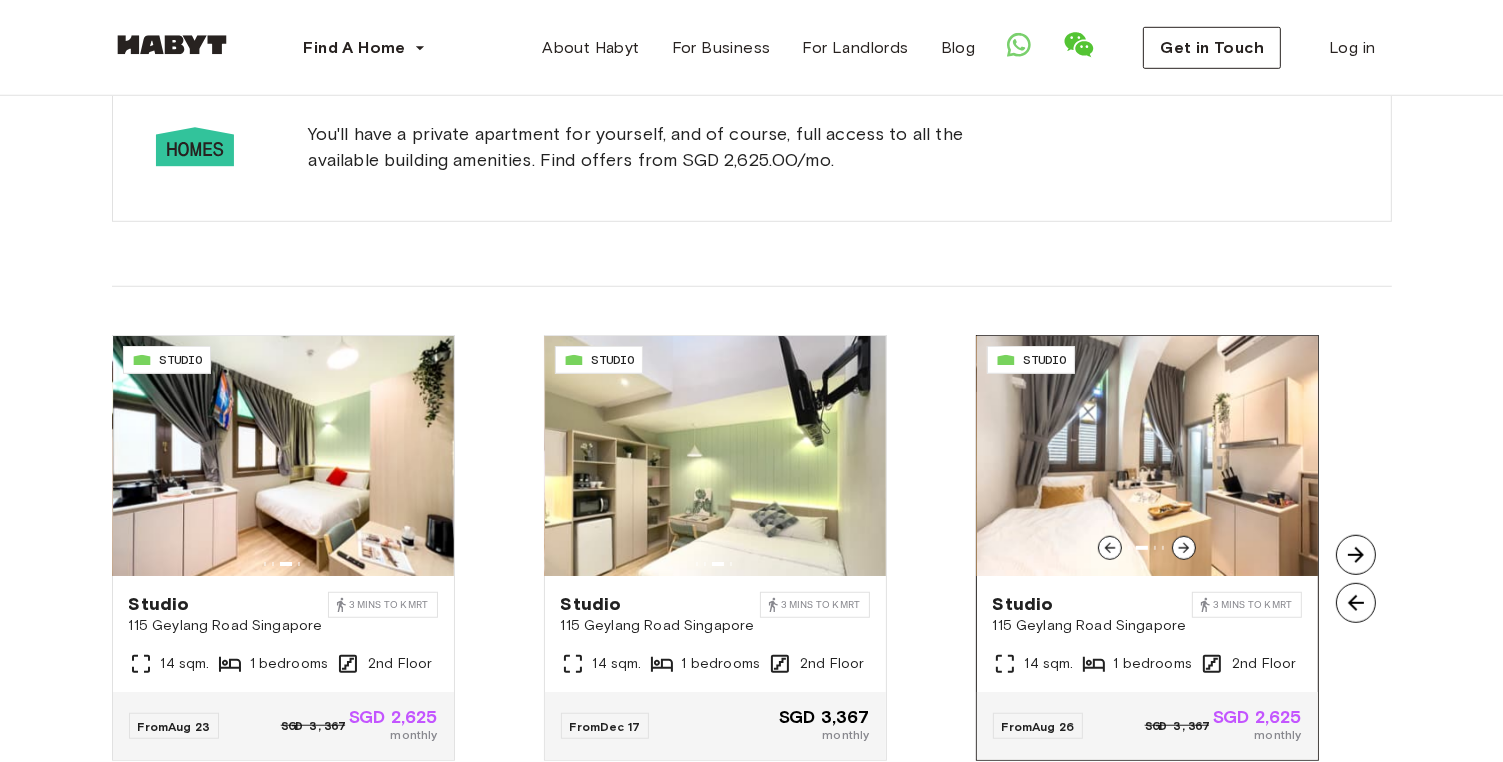 click at bounding box center (1147, 456) 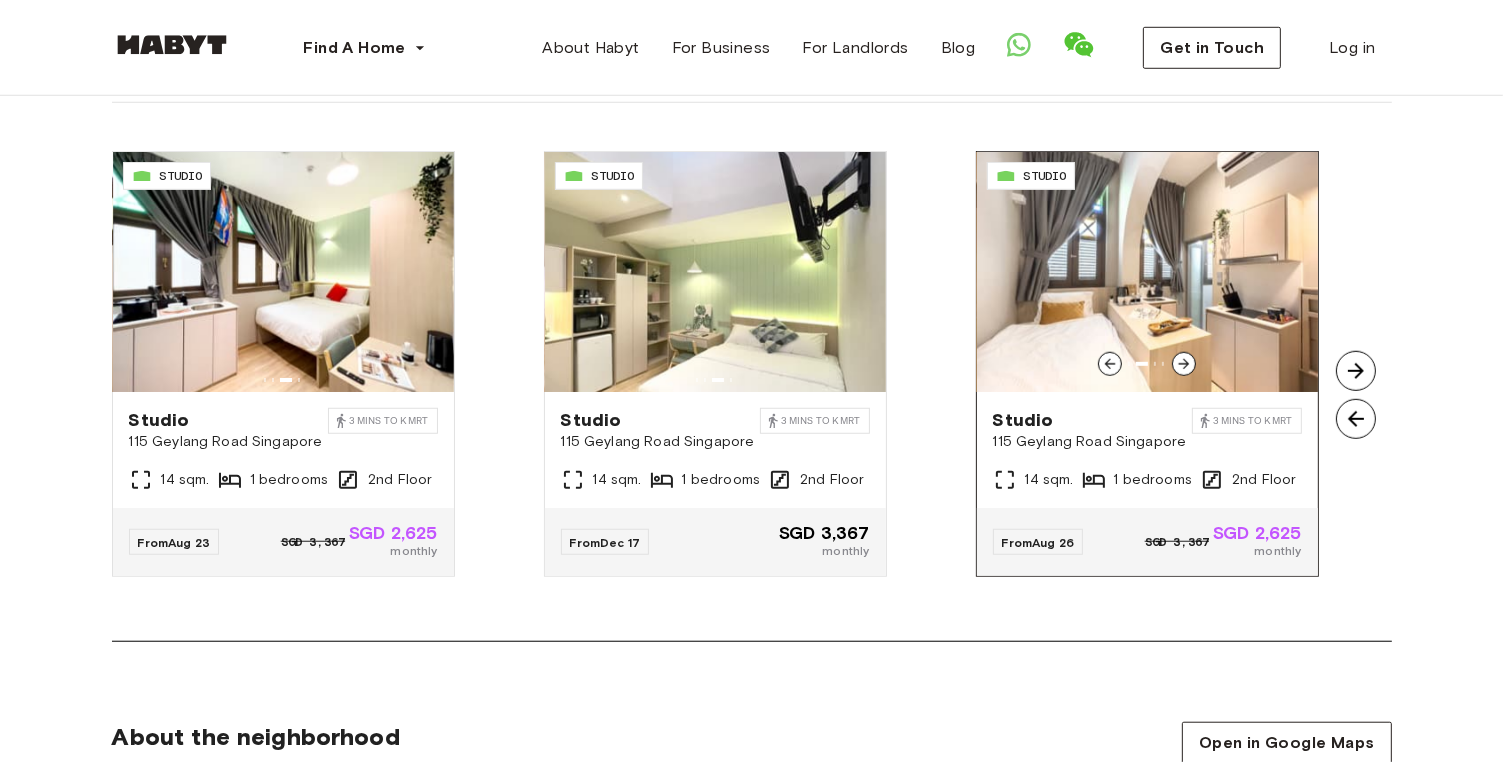 scroll, scrollTop: 1500, scrollLeft: 0, axis: vertical 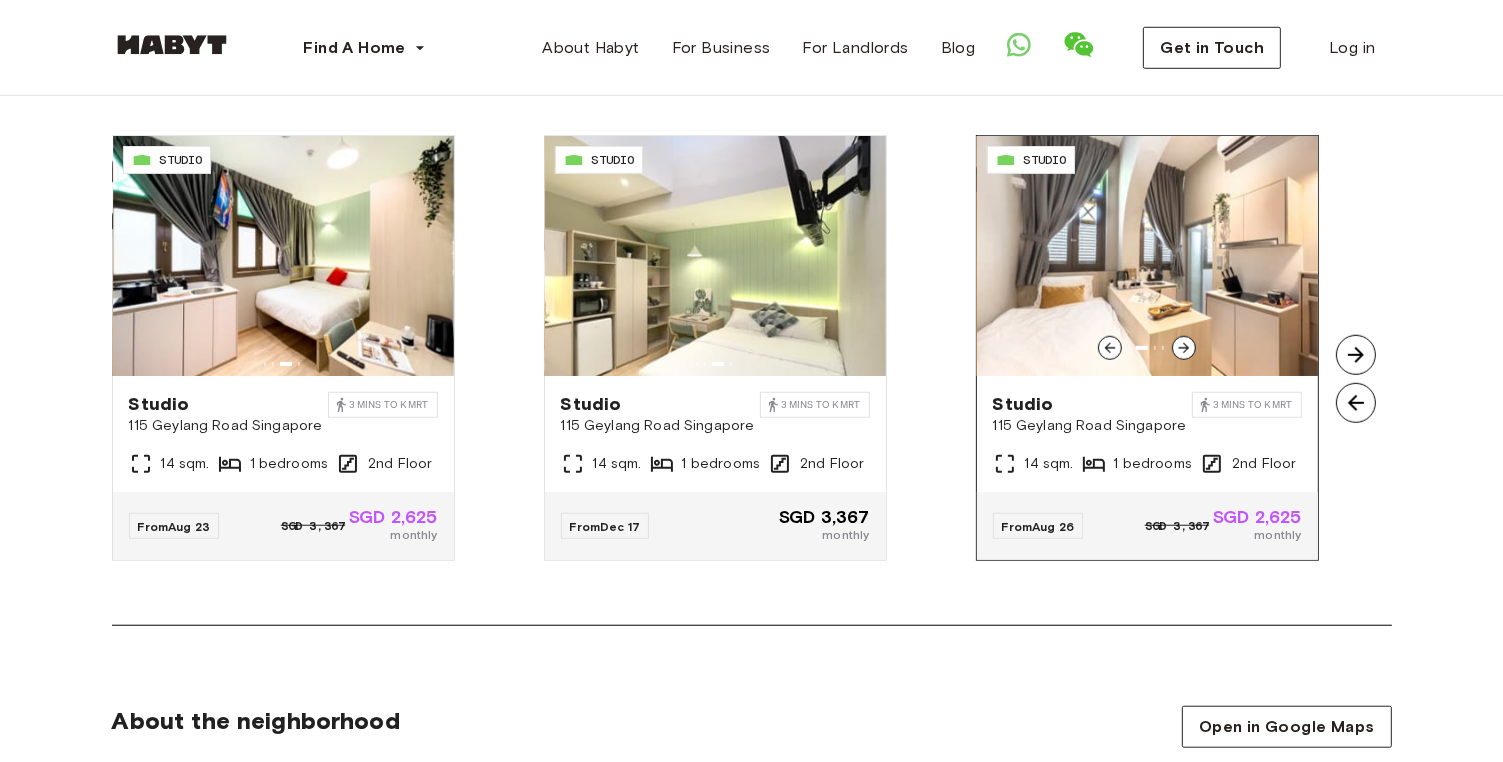 click at bounding box center [1147, 256] 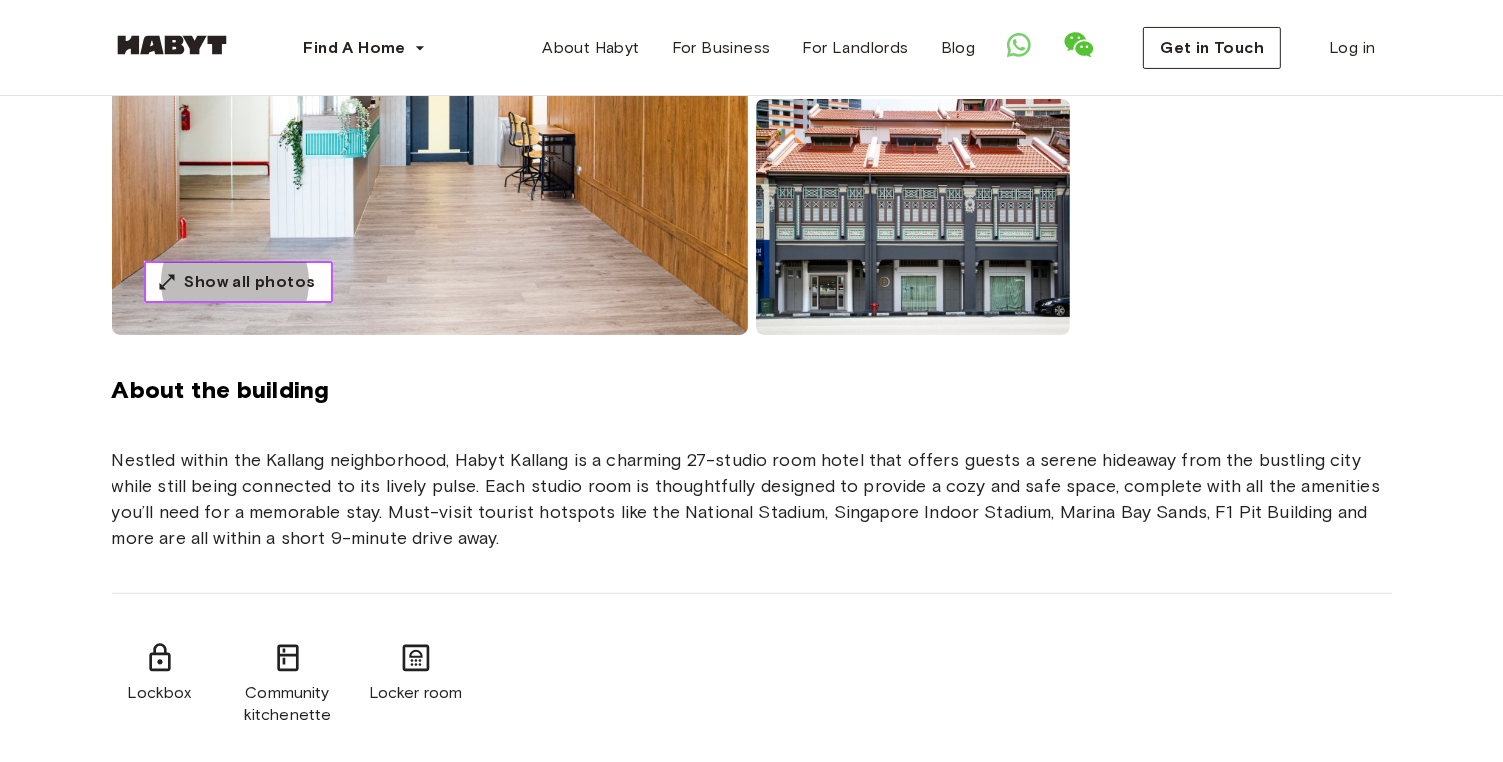 scroll, scrollTop: 400, scrollLeft: 0, axis: vertical 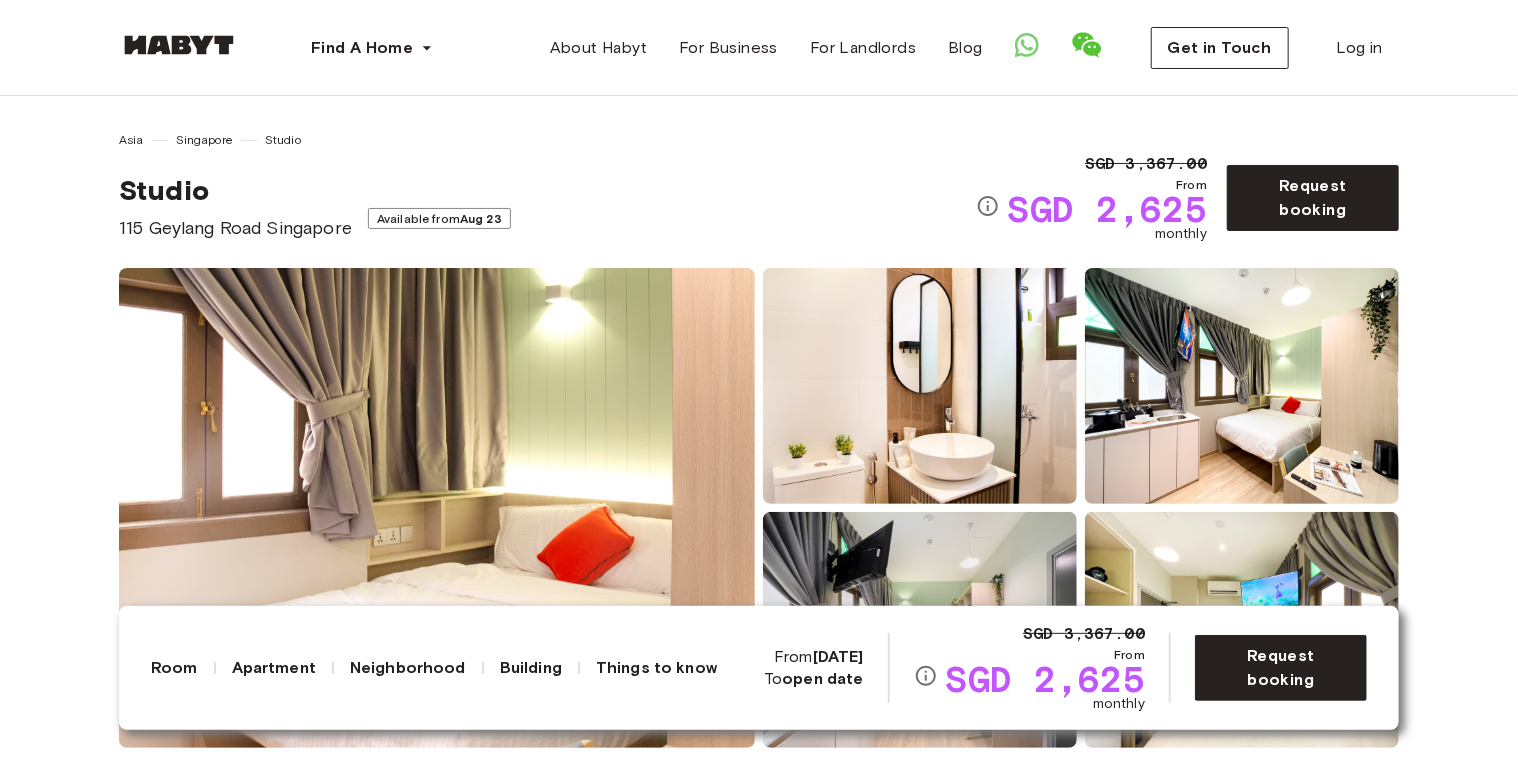 click at bounding box center (1242, 386) 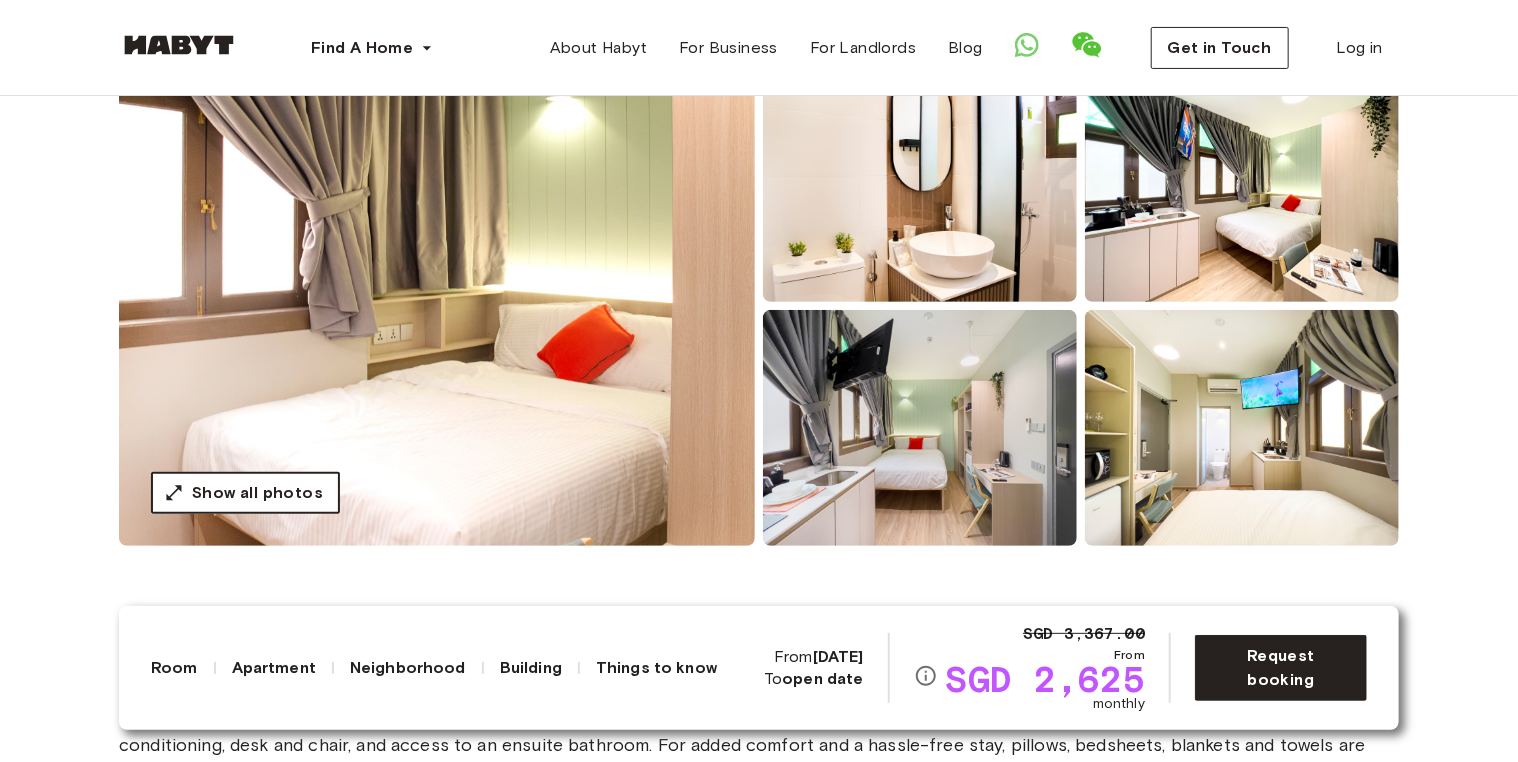 scroll, scrollTop: 200, scrollLeft: 0, axis: vertical 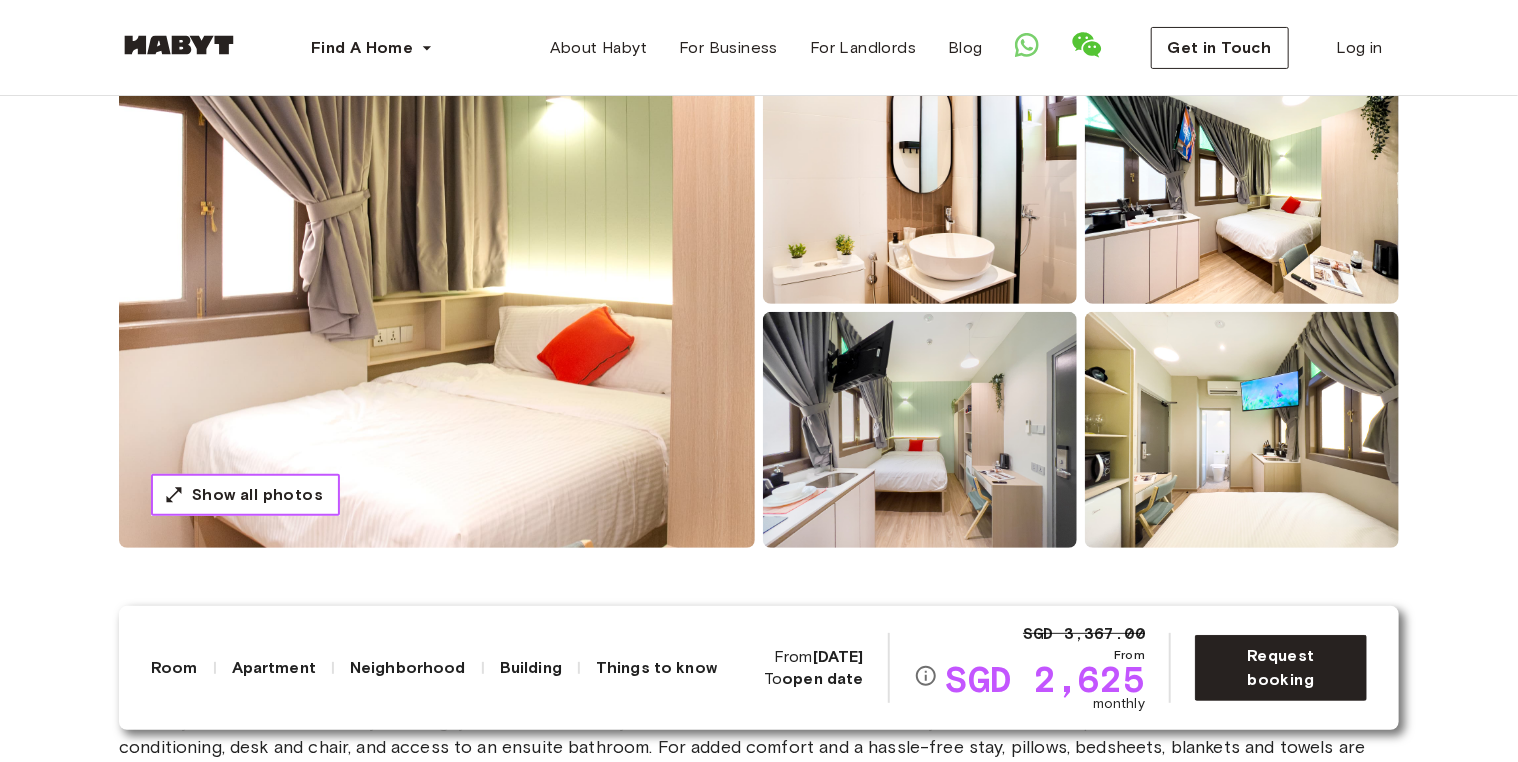click on "Show all photos" at bounding box center (257, 495) 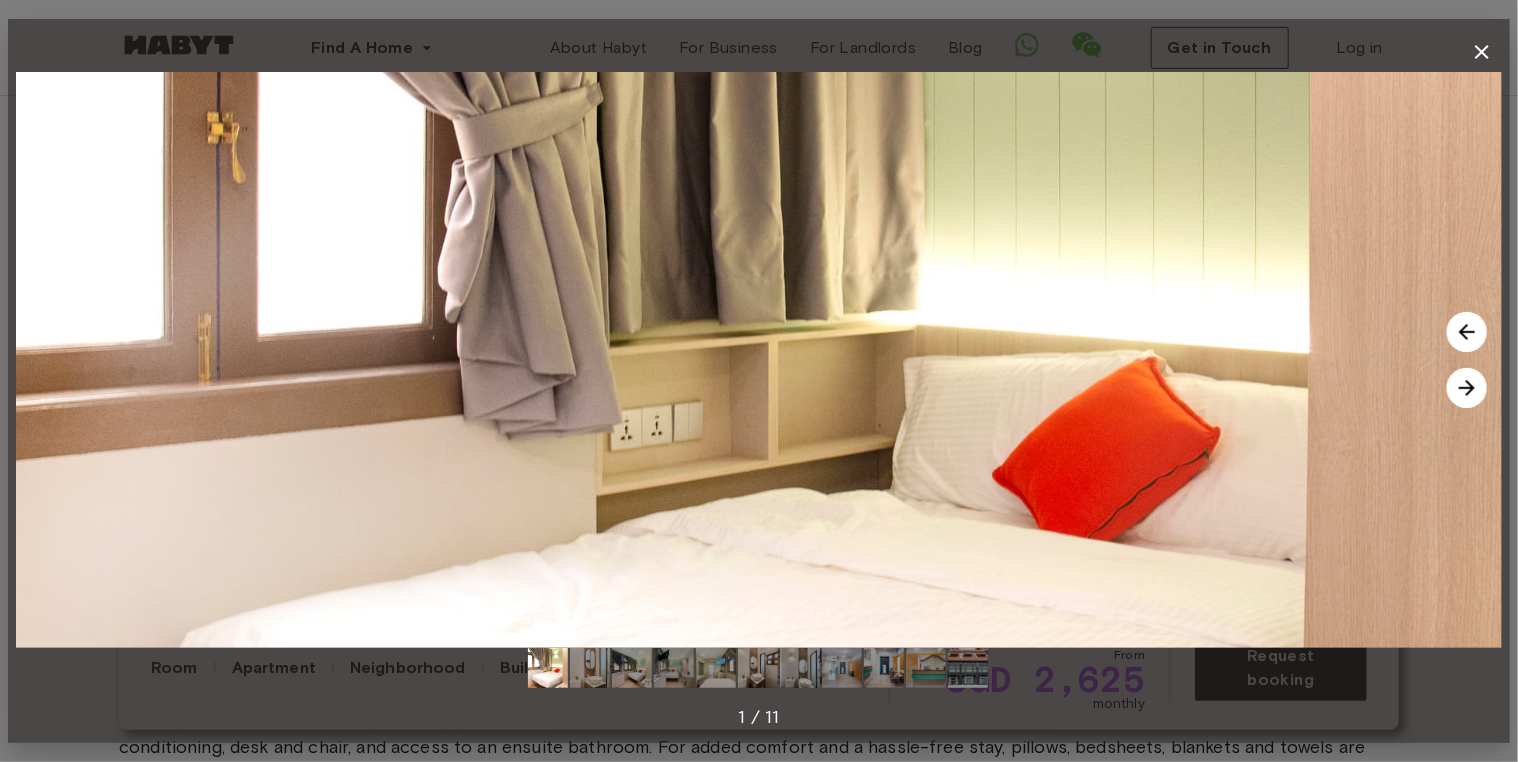 click at bounding box center (1467, 388) 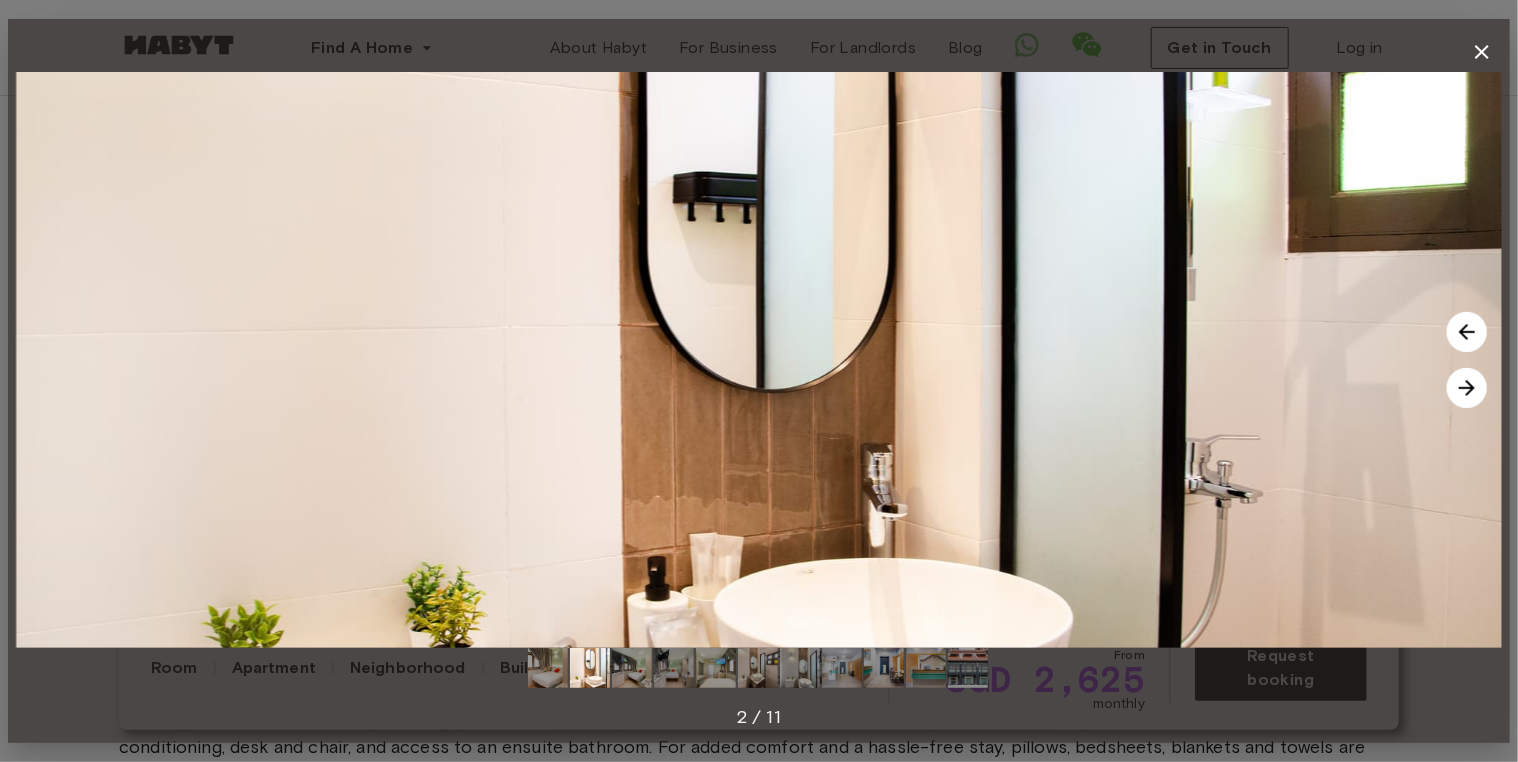 click at bounding box center [1467, 388] 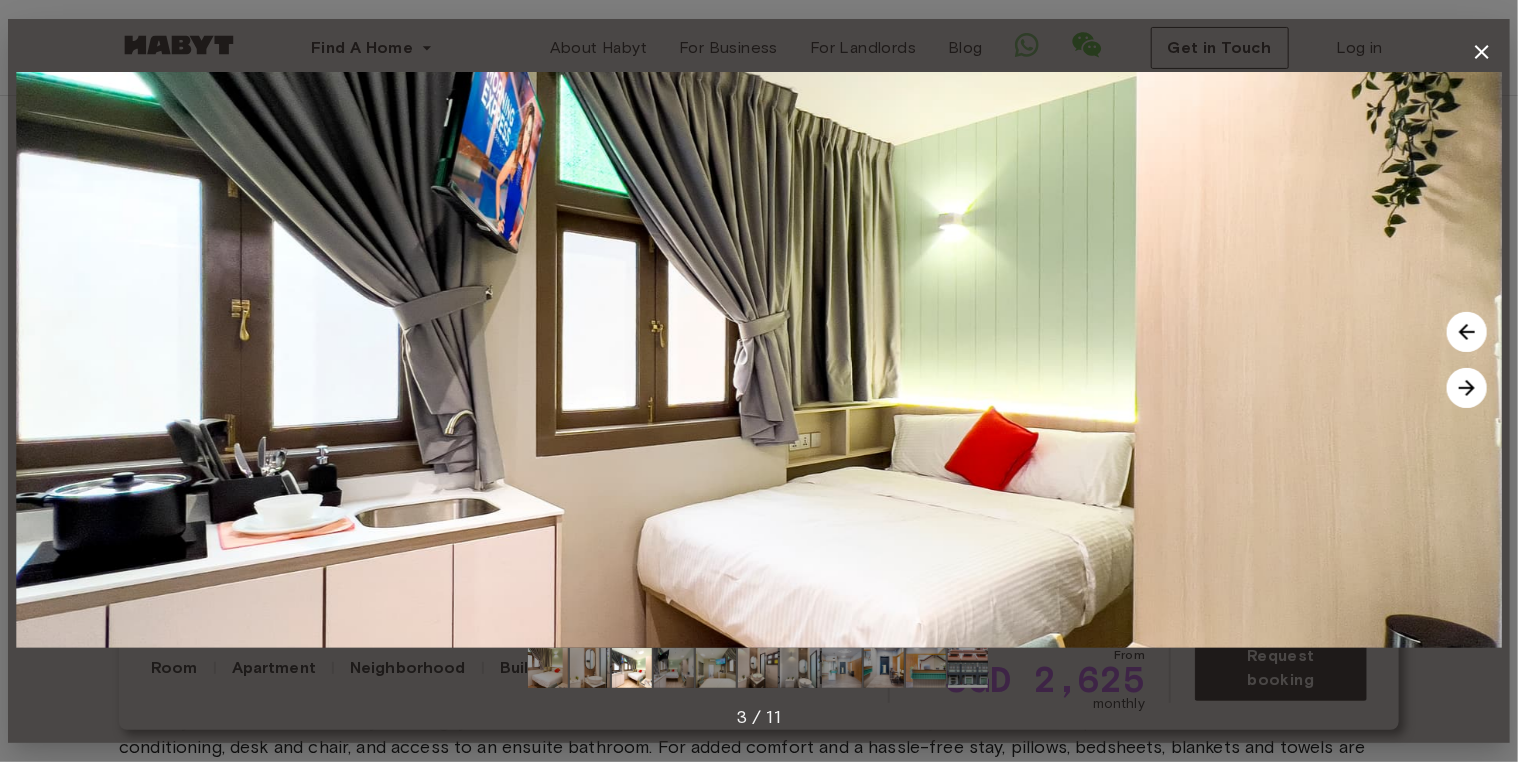 click at bounding box center (1467, 388) 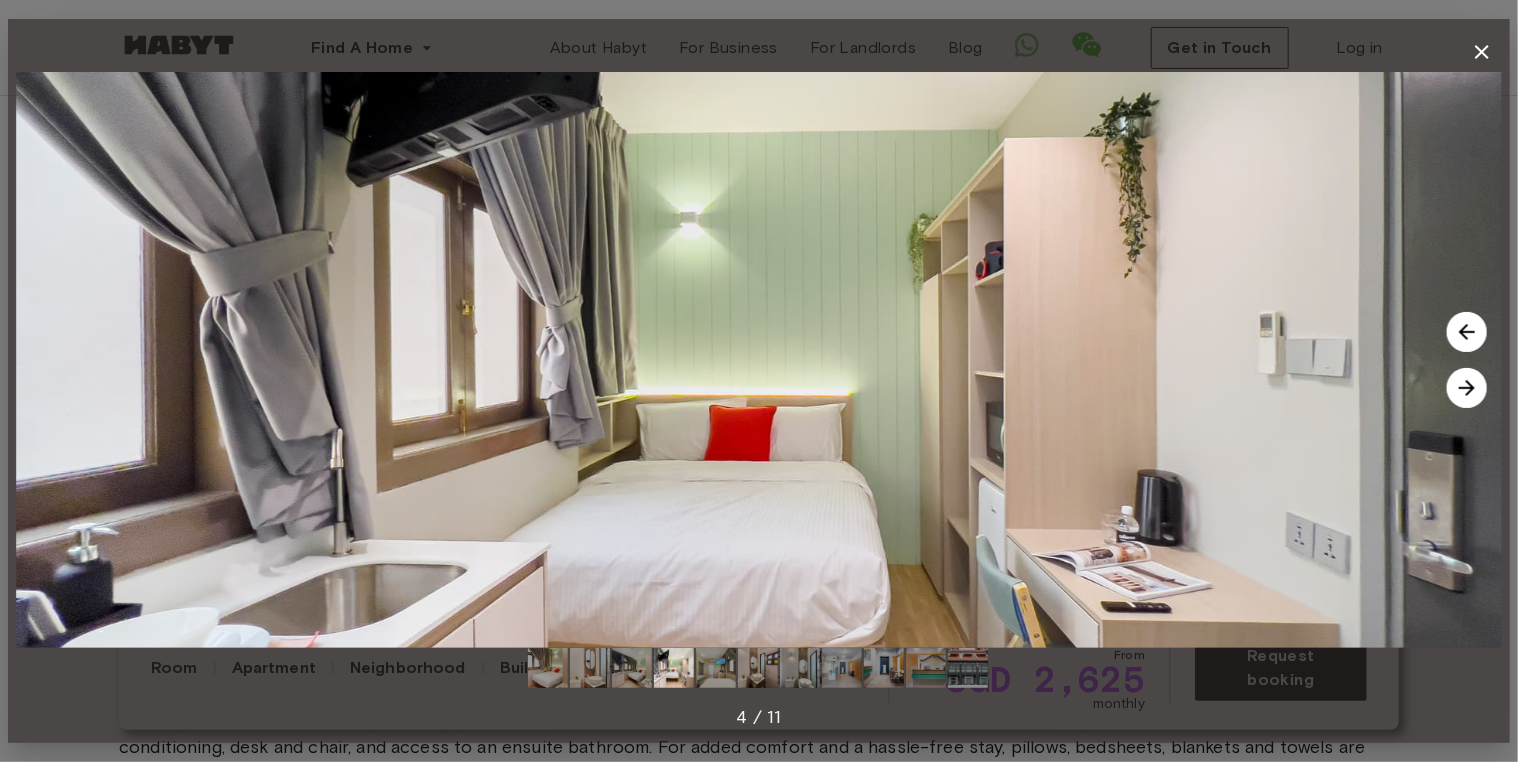 click at bounding box center (1467, 332) 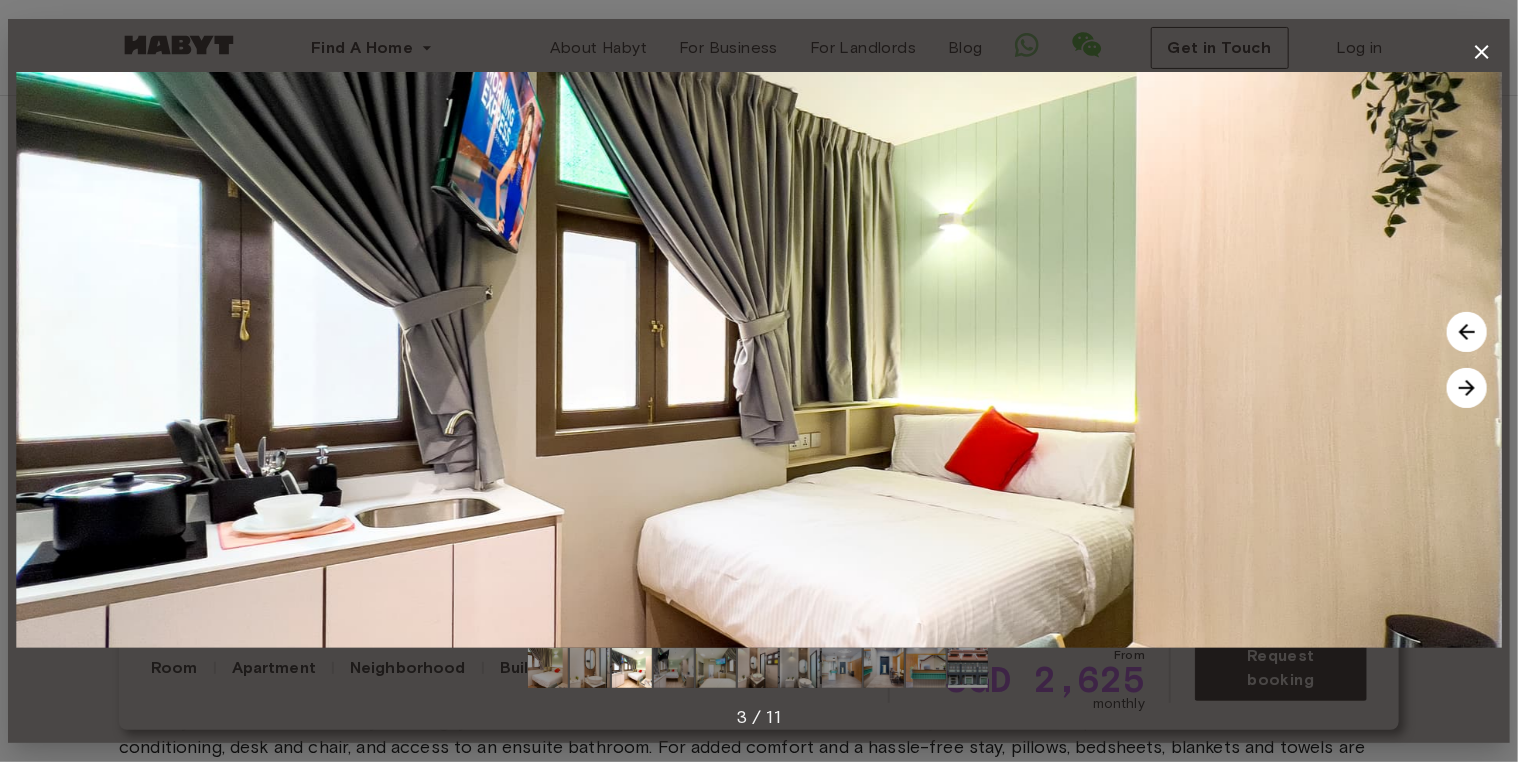click at bounding box center [1467, 388] 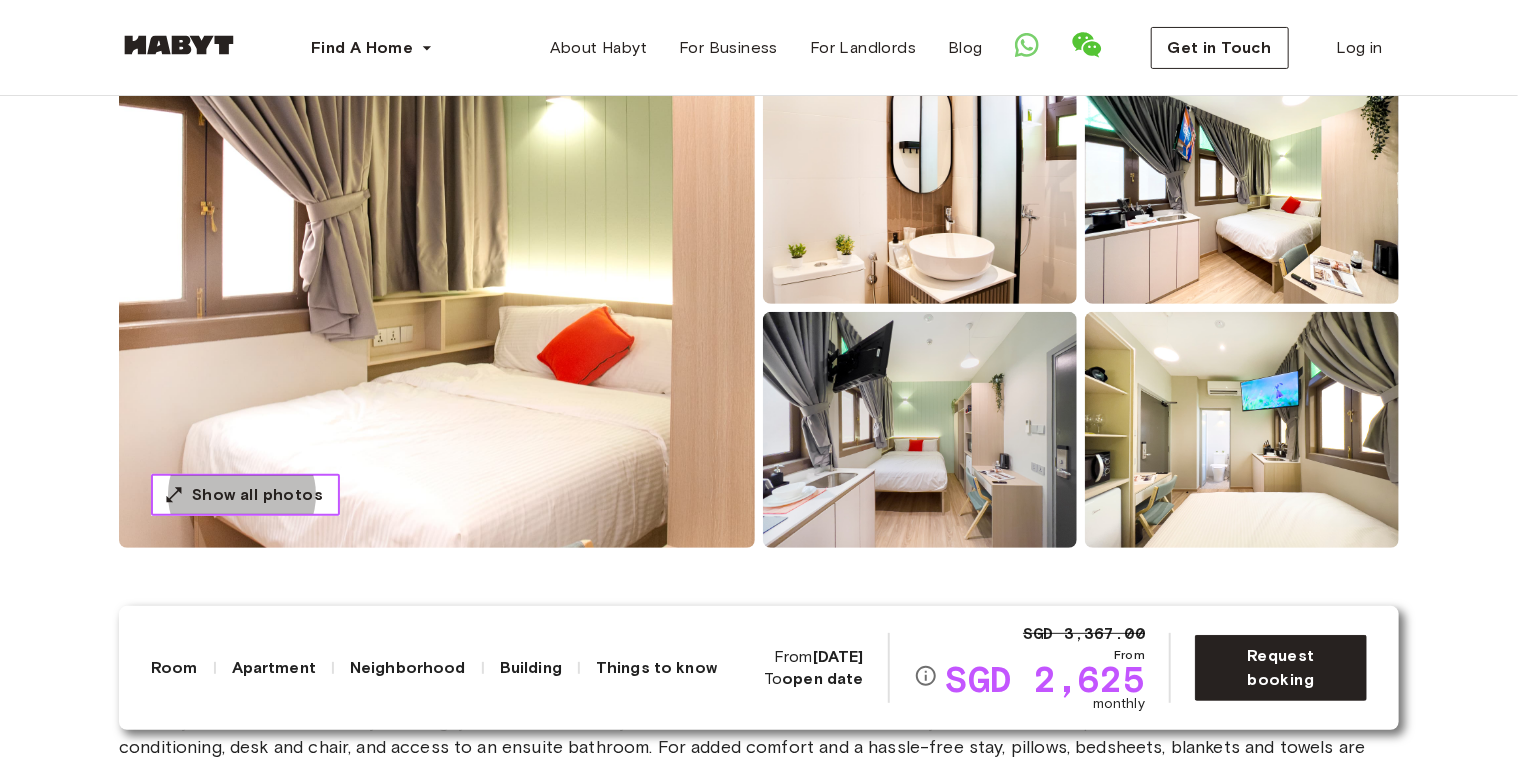 type 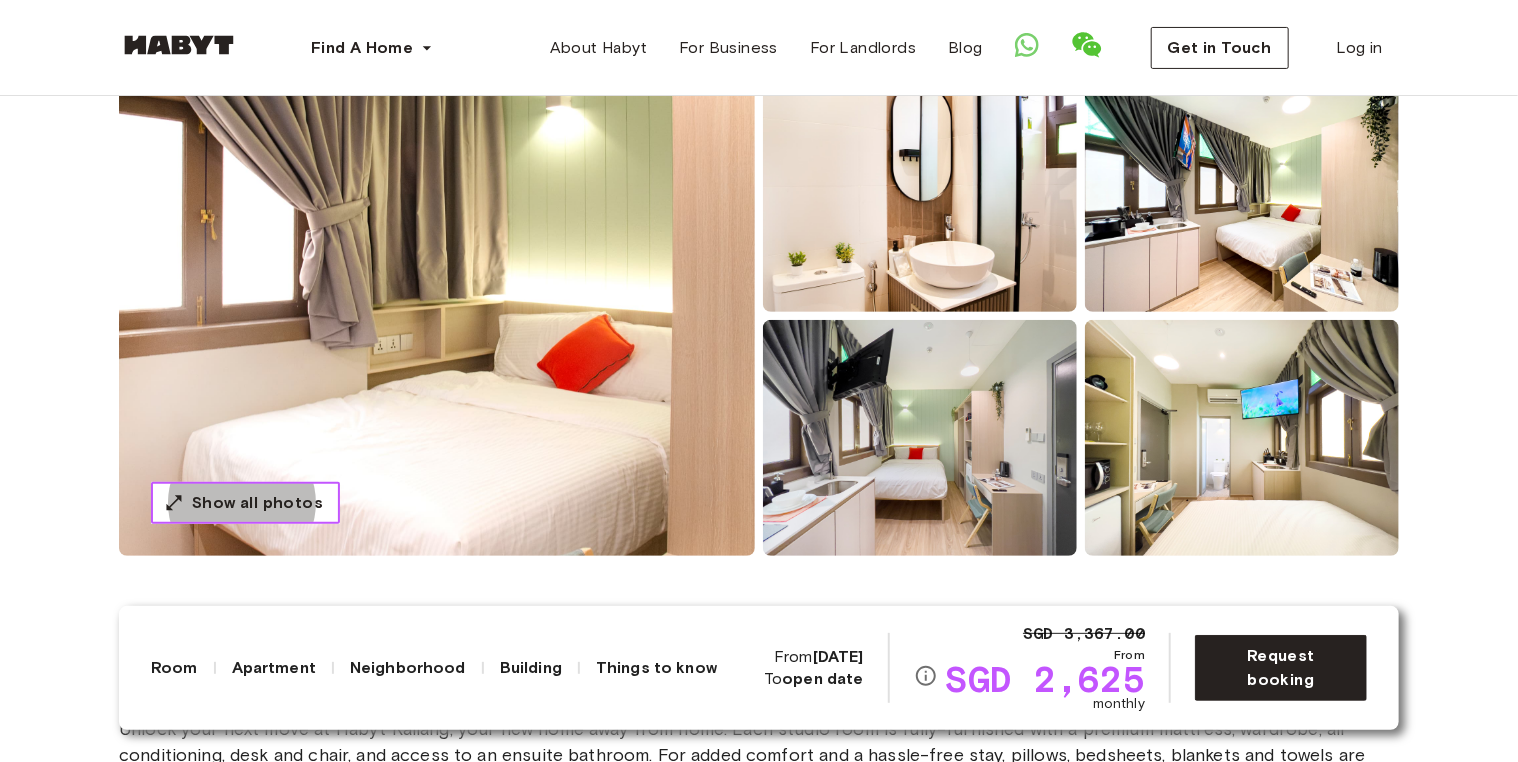 scroll, scrollTop: 200, scrollLeft: 0, axis: vertical 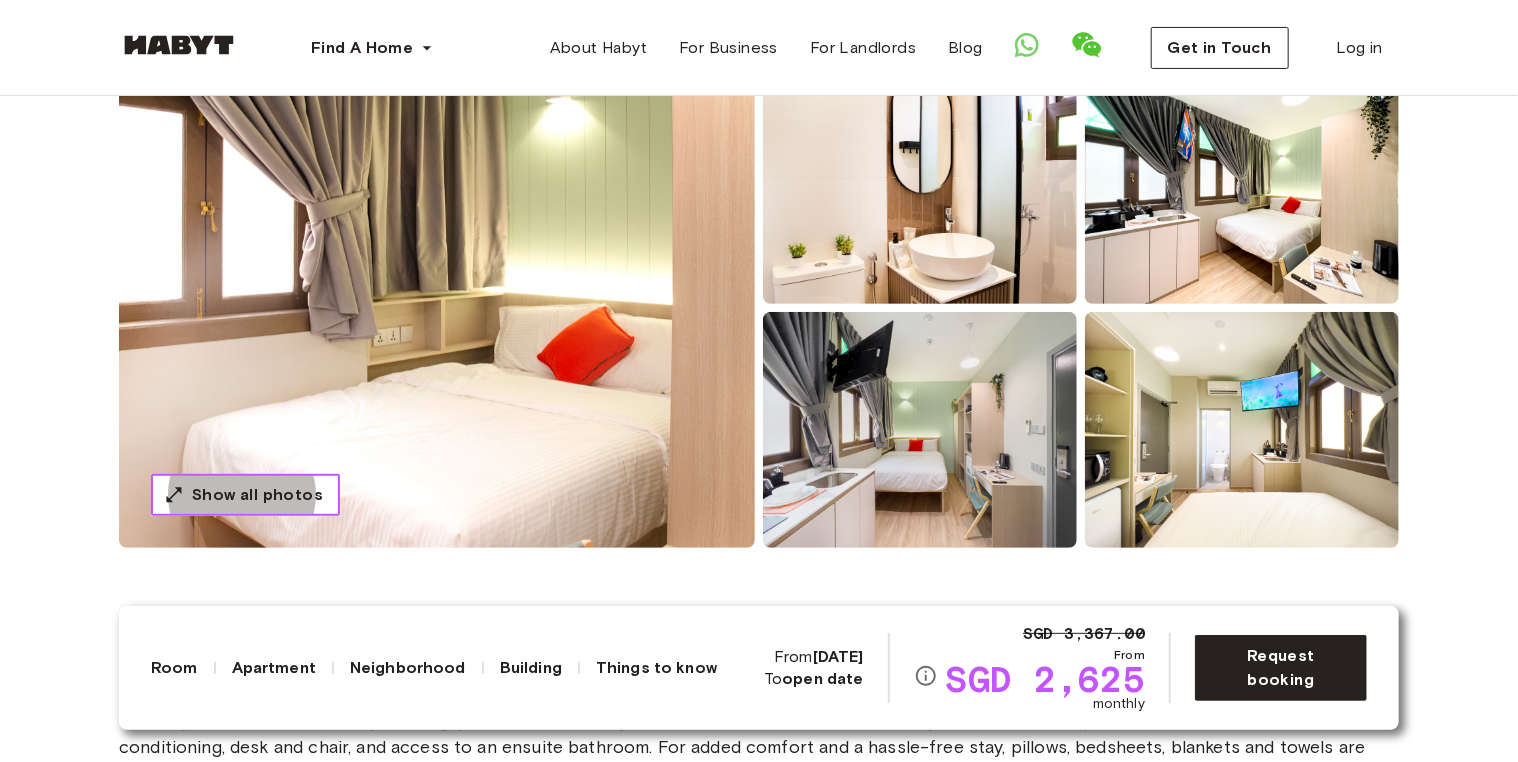 click on "Show all photos" at bounding box center [257, 495] 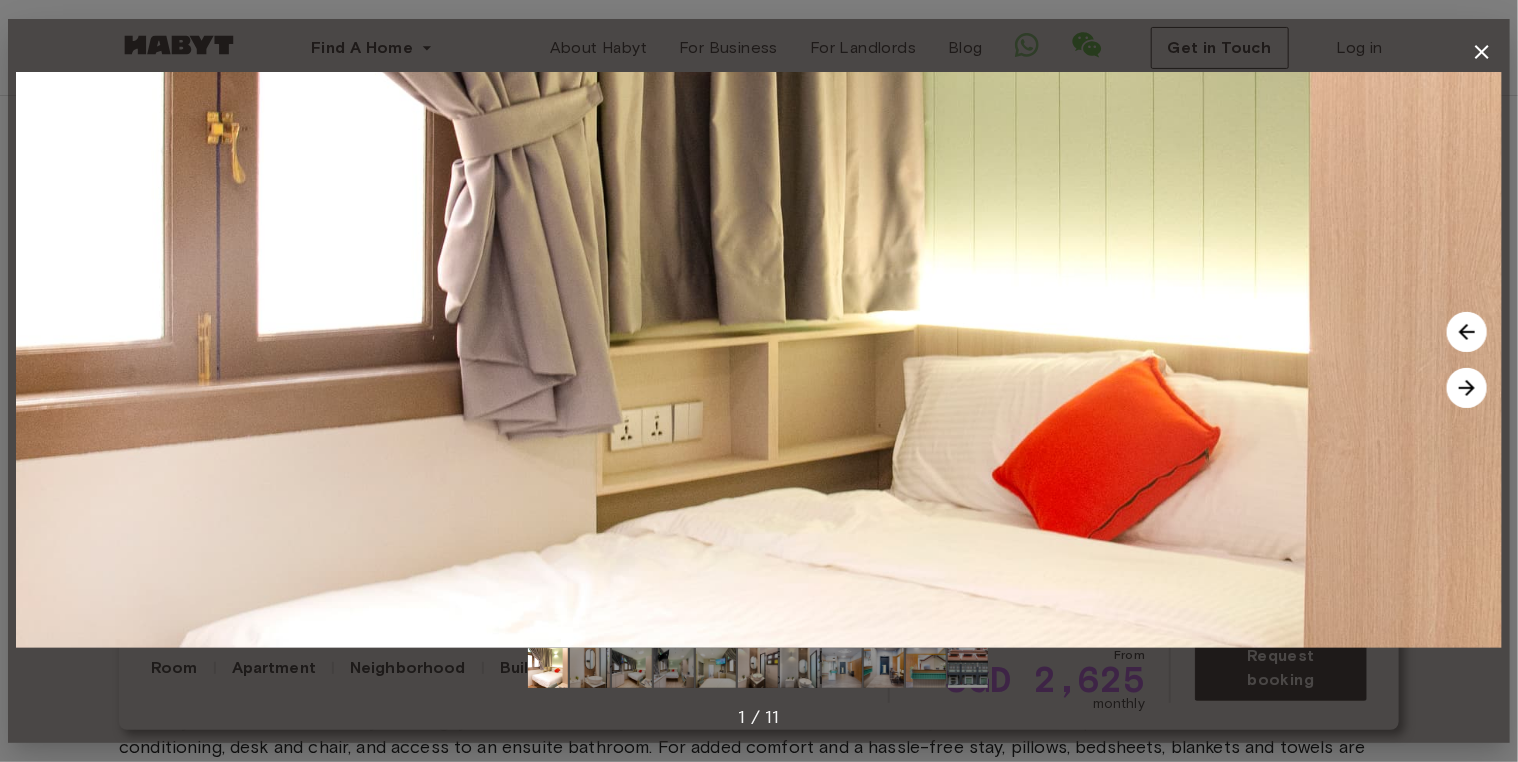 click at bounding box center [1467, 388] 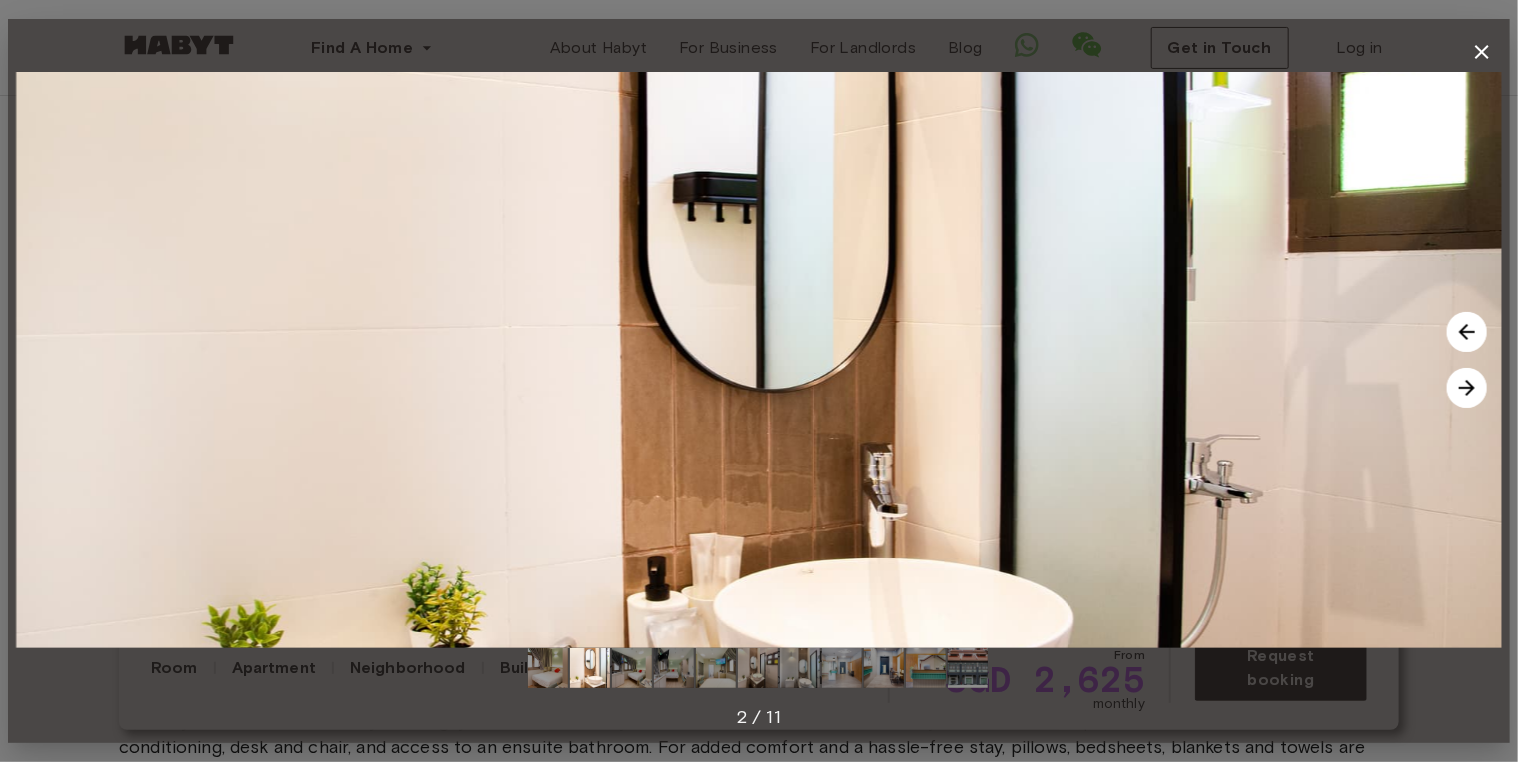 click at bounding box center (1467, 388) 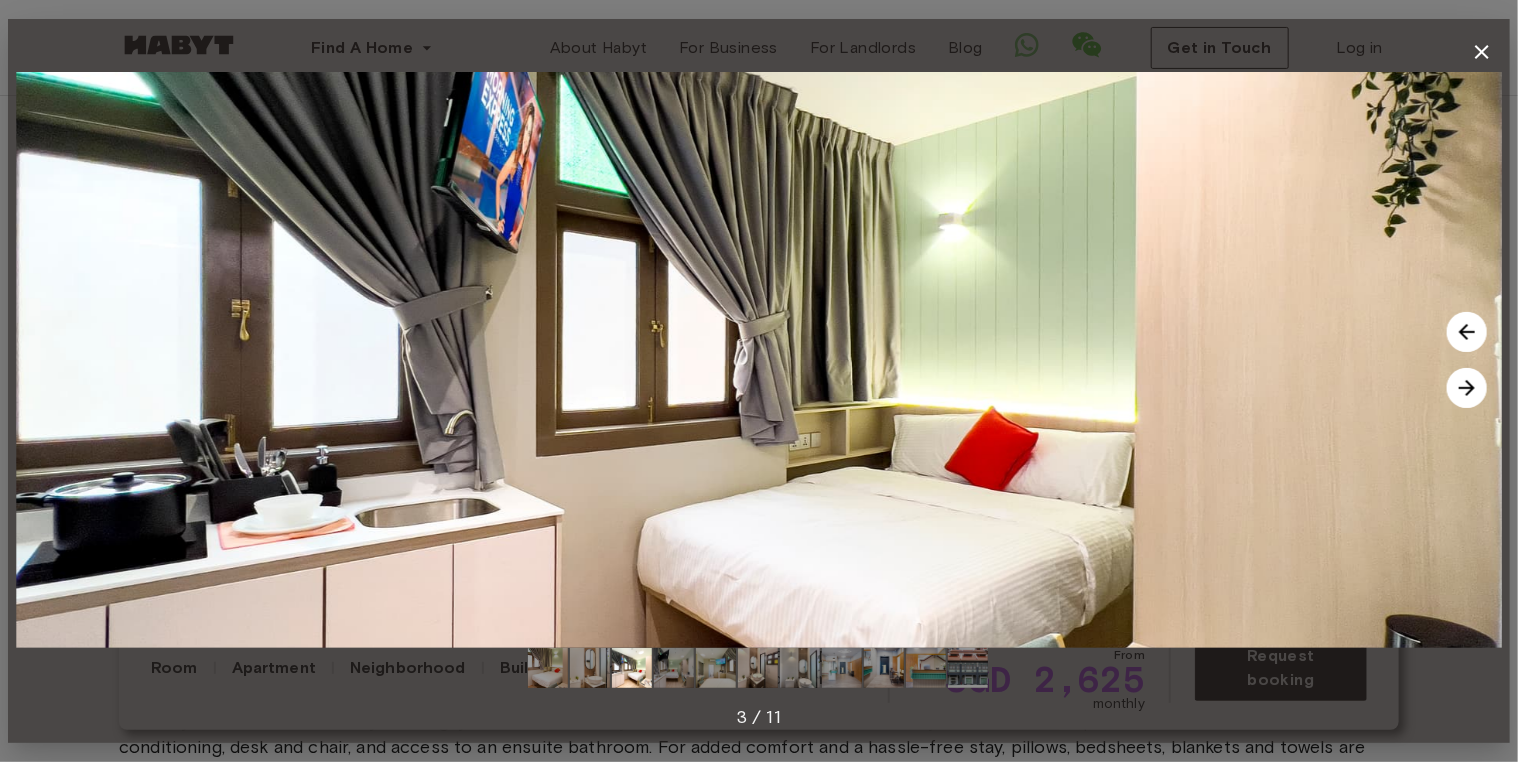 click at bounding box center (1467, 388) 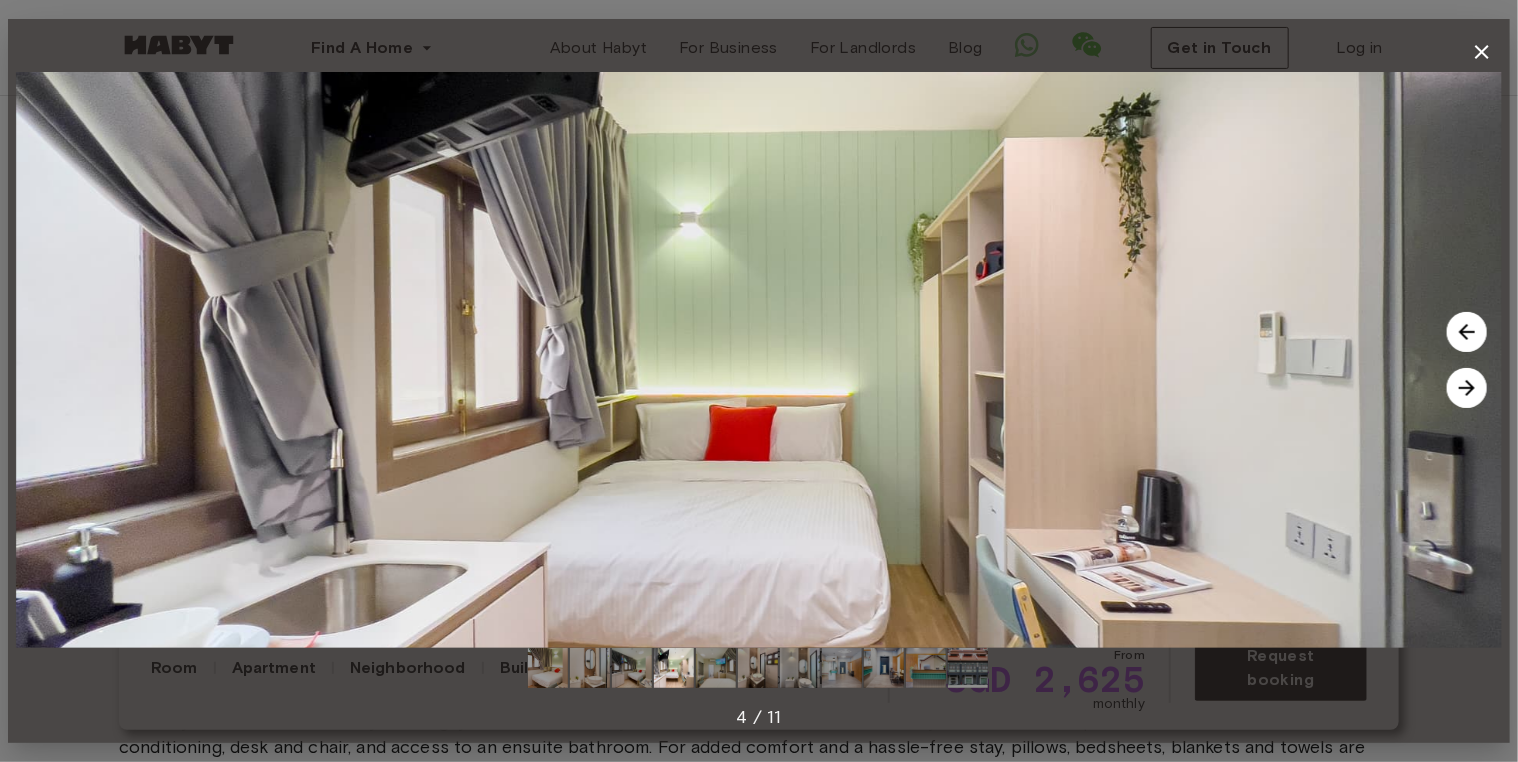 click at bounding box center [1467, 388] 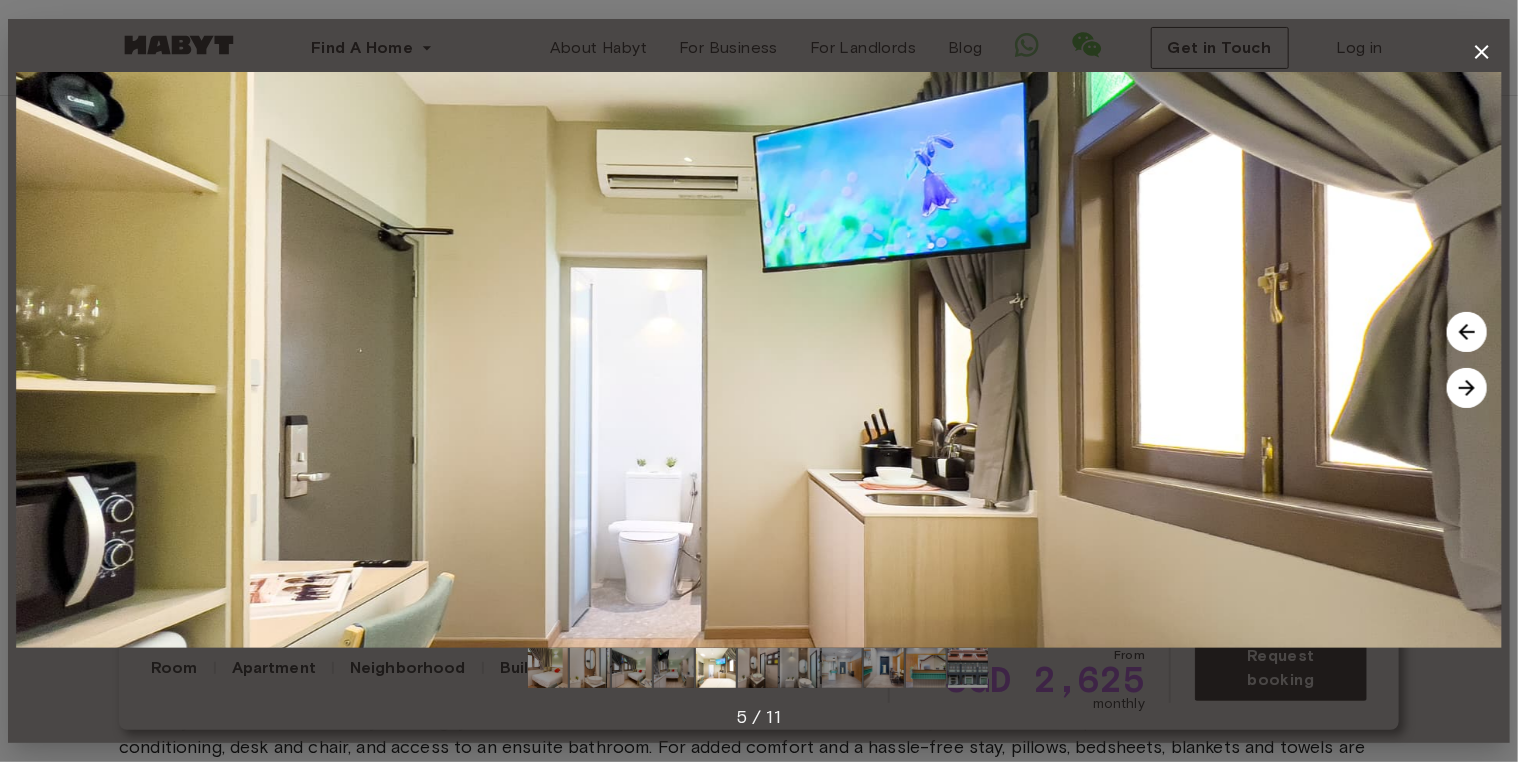 click at bounding box center (1467, 388) 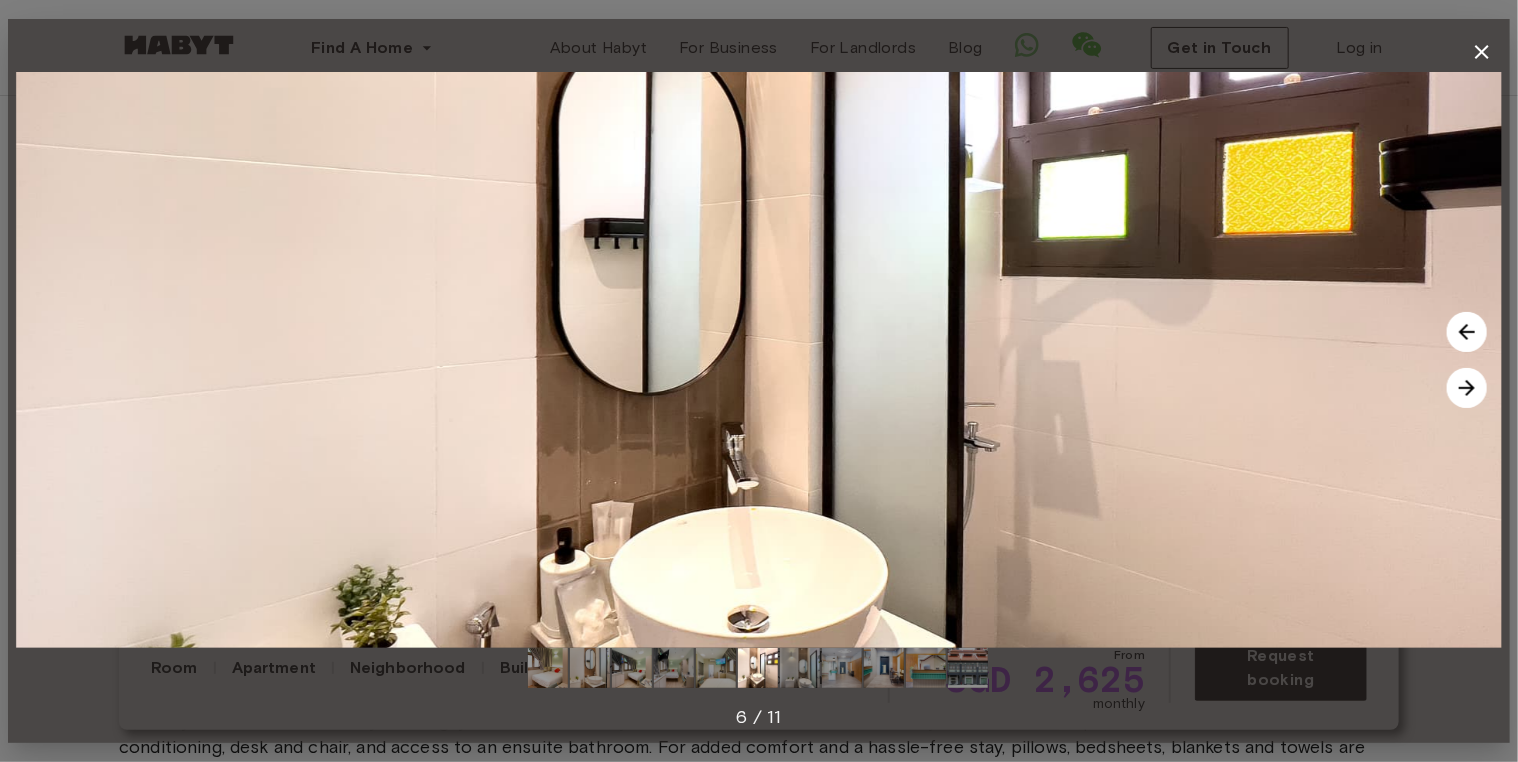 click at bounding box center (1467, 388) 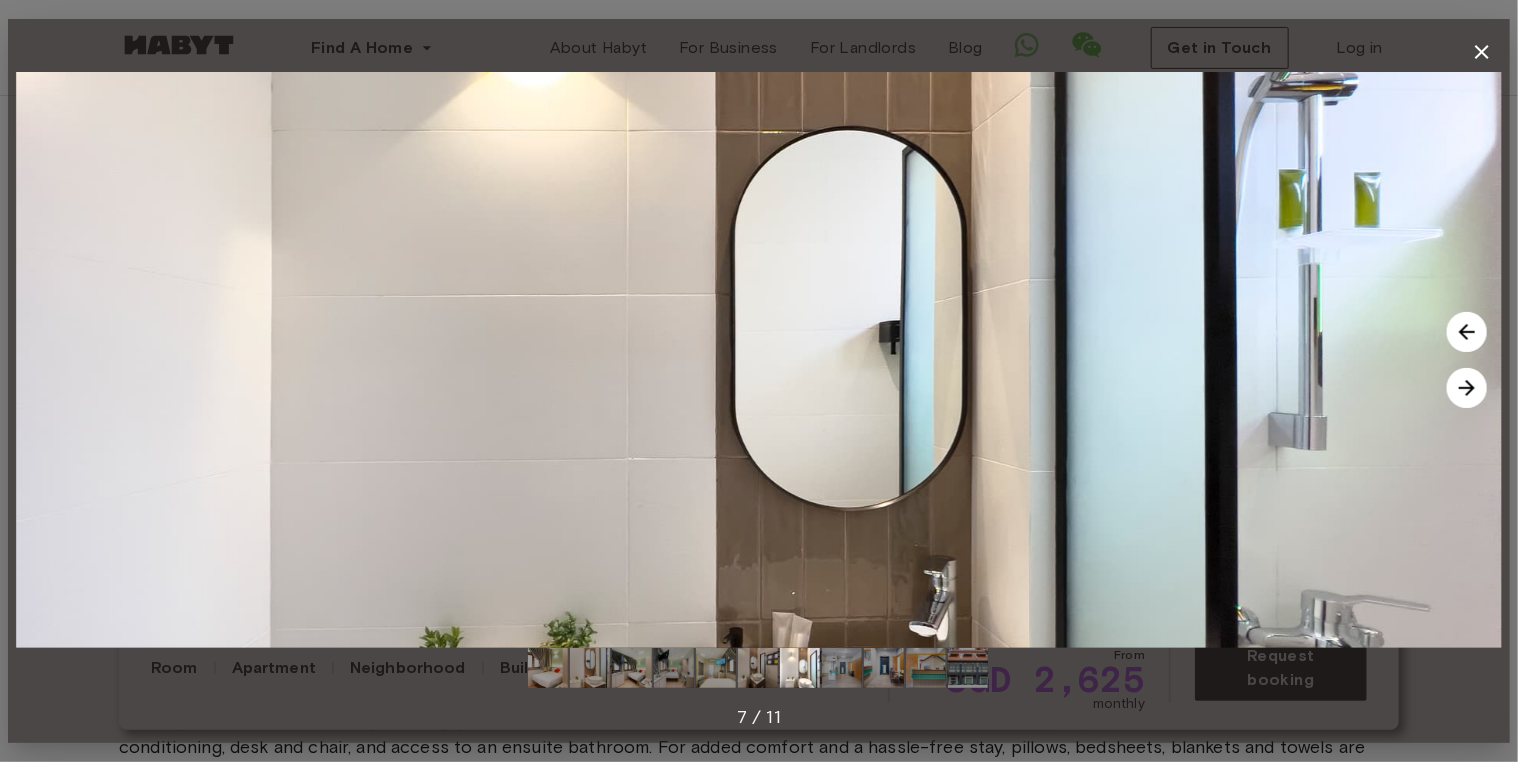 click at bounding box center (1467, 388) 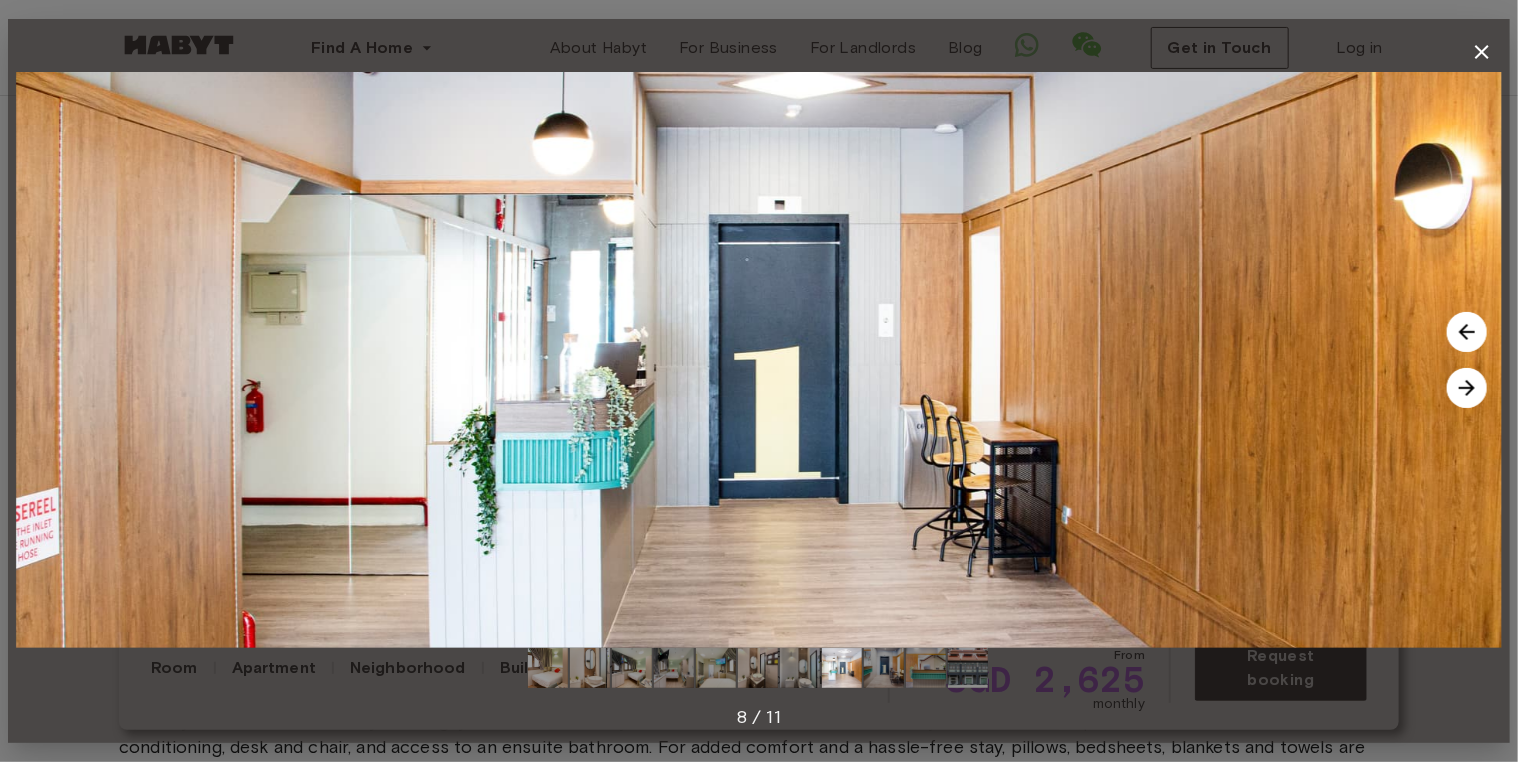 click at bounding box center [1467, 388] 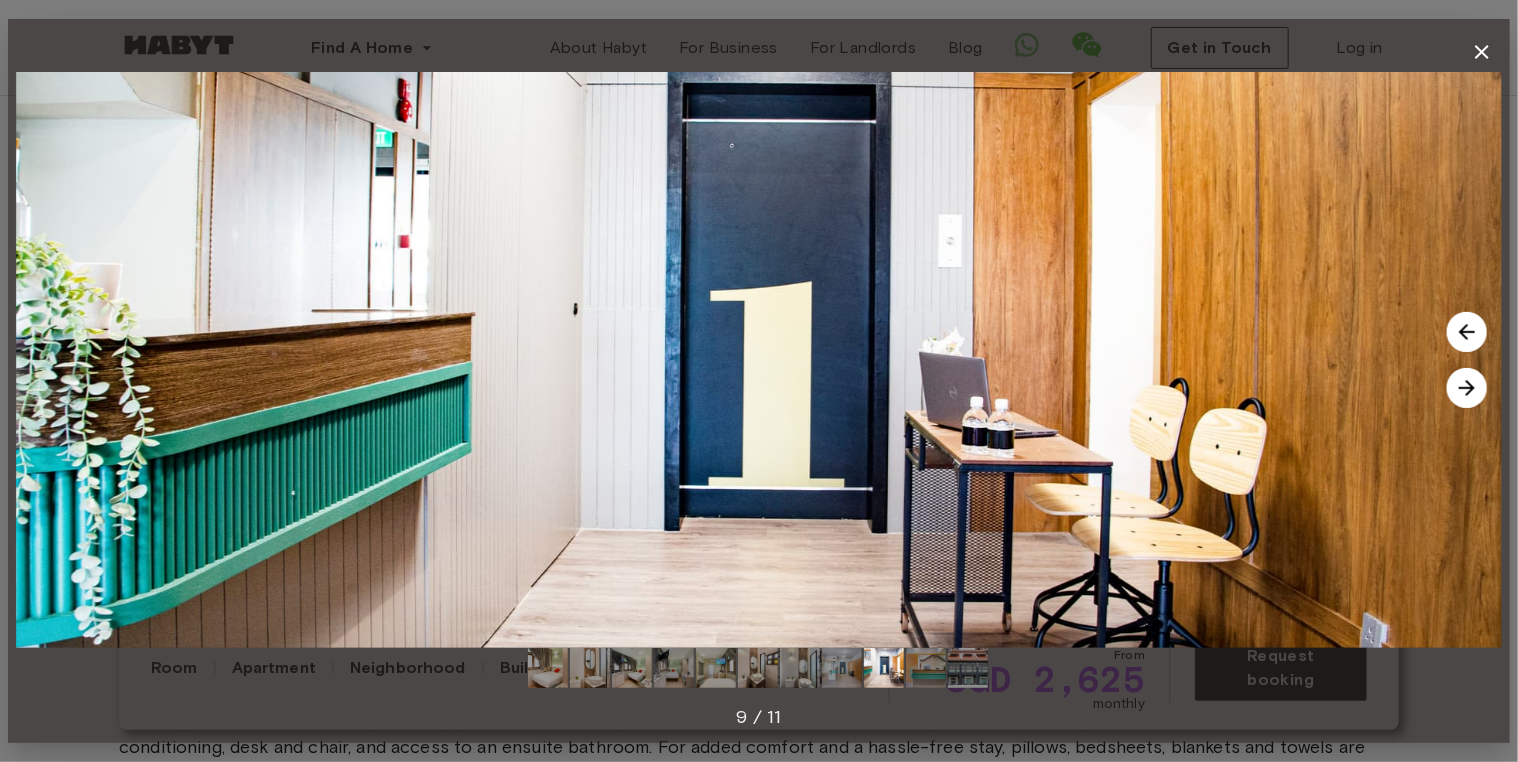 click at bounding box center (1467, 388) 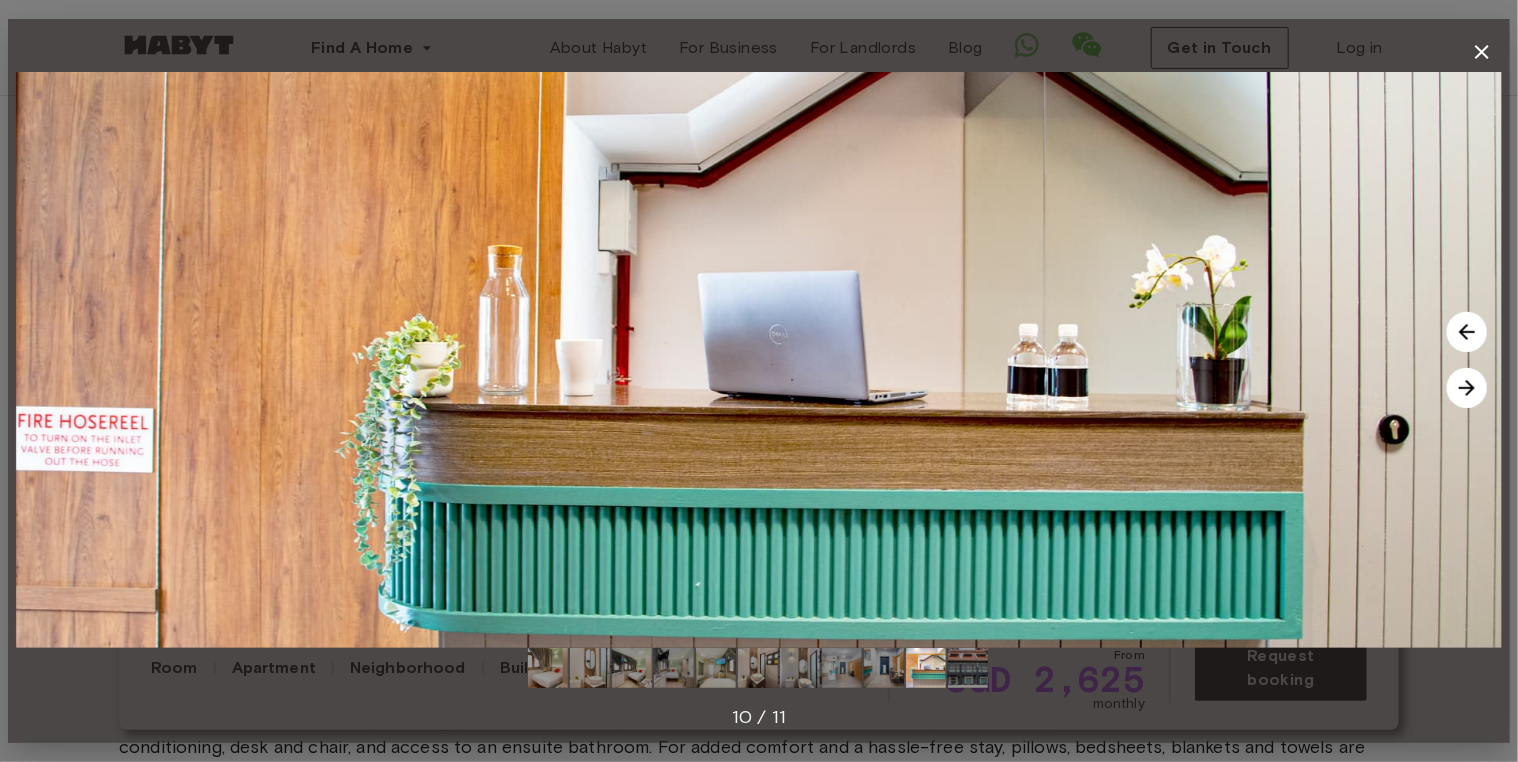 click at bounding box center [1467, 388] 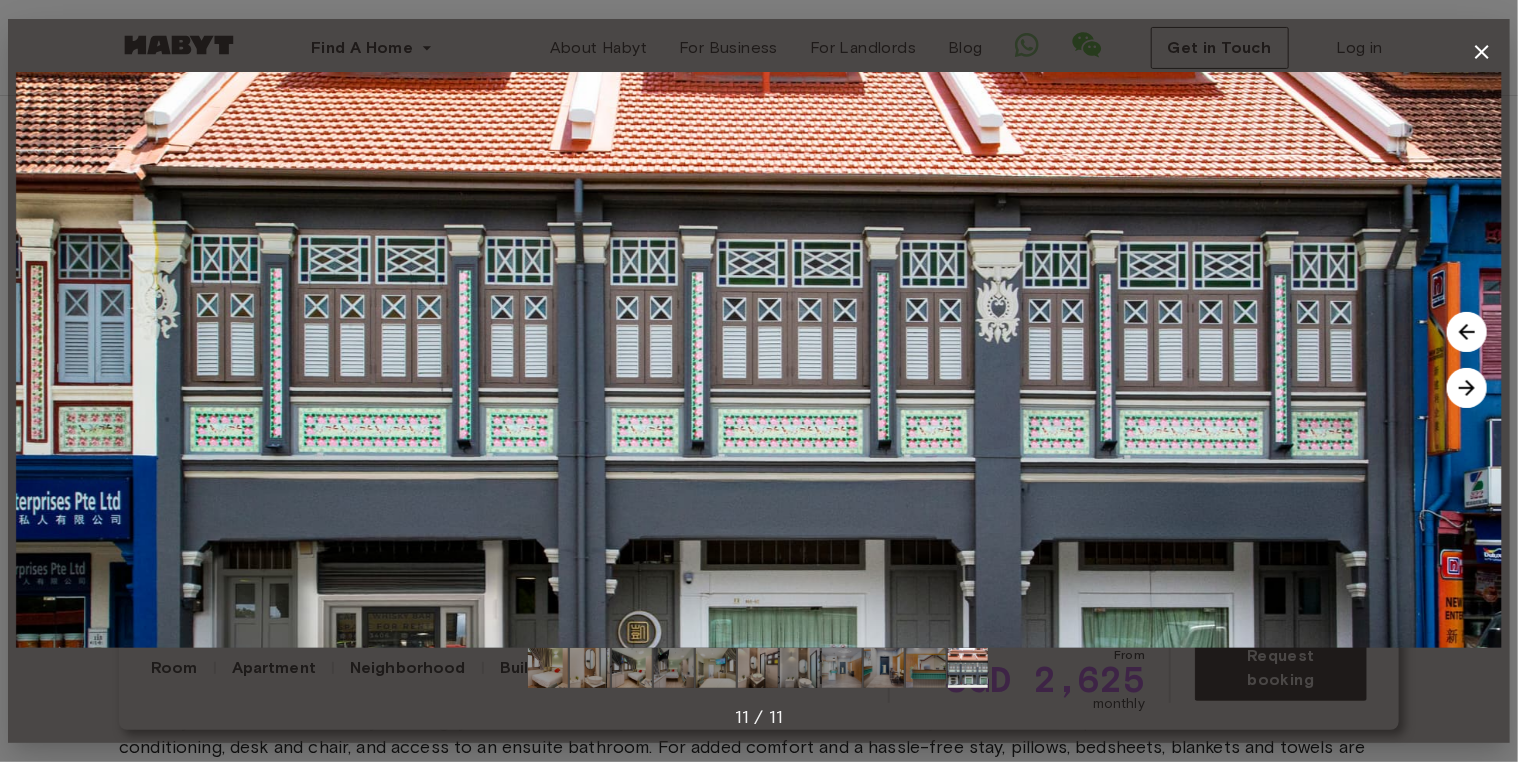 click at bounding box center (1467, 388) 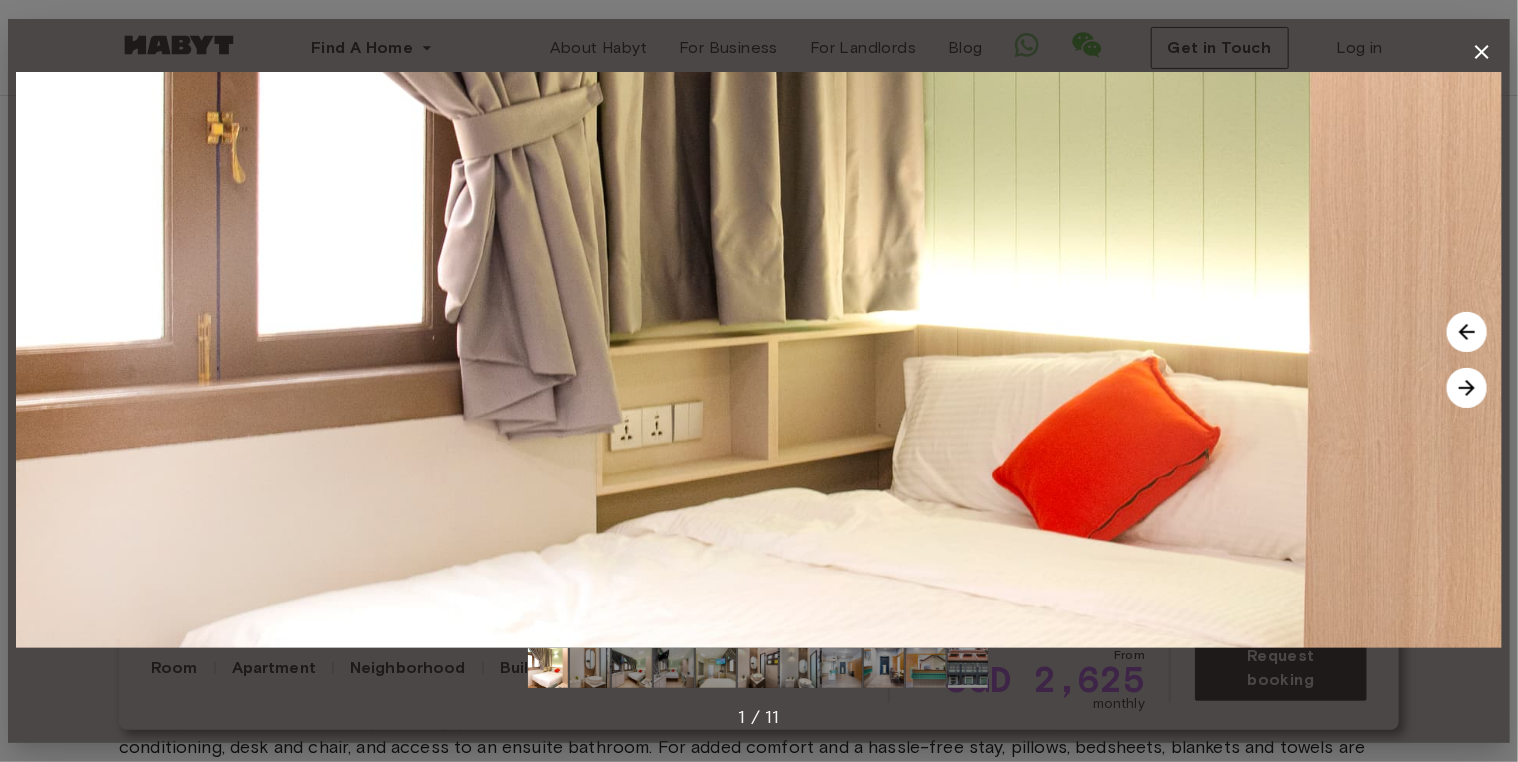 click at bounding box center [1467, 388] 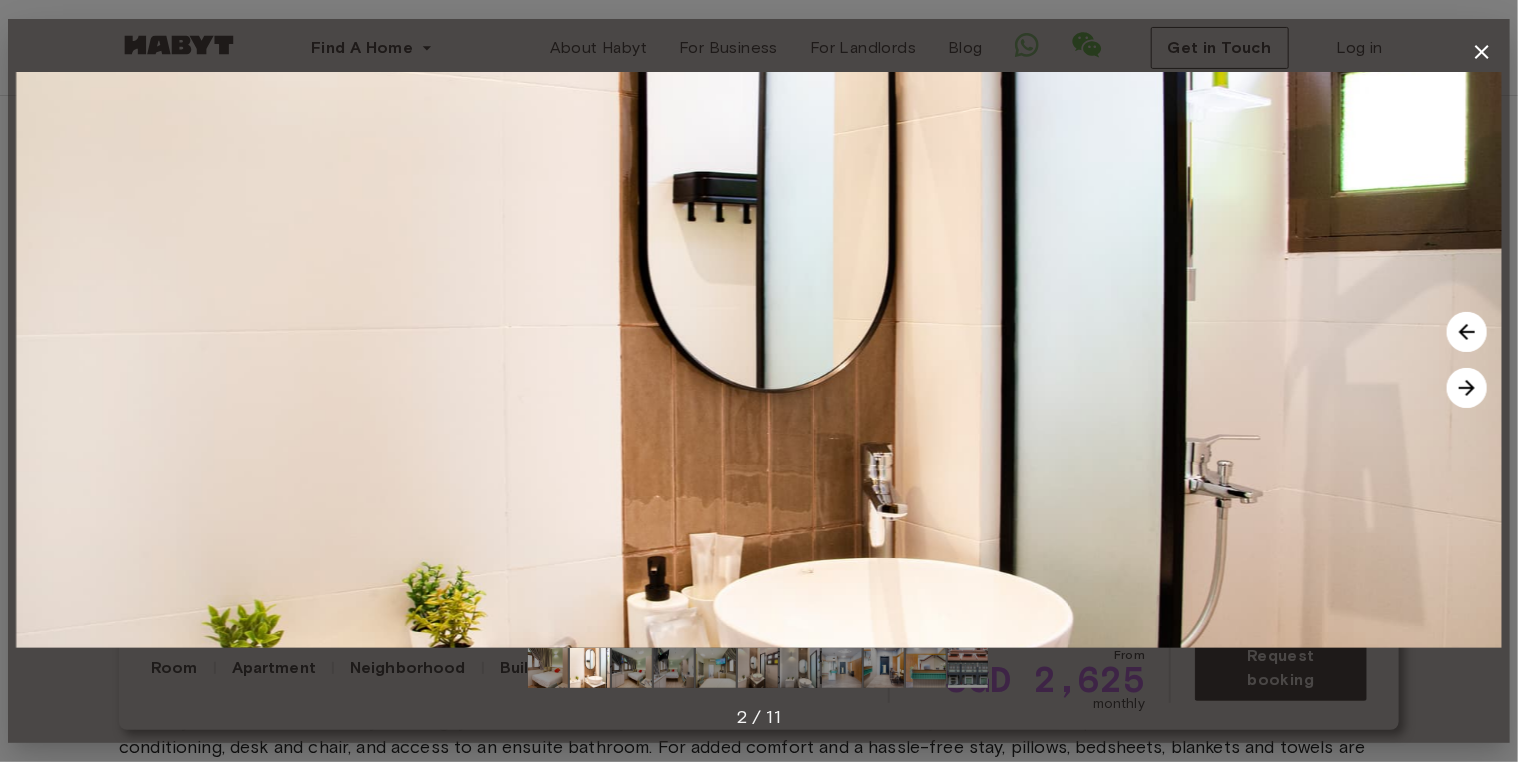 click at bounding box center [1467, 388] 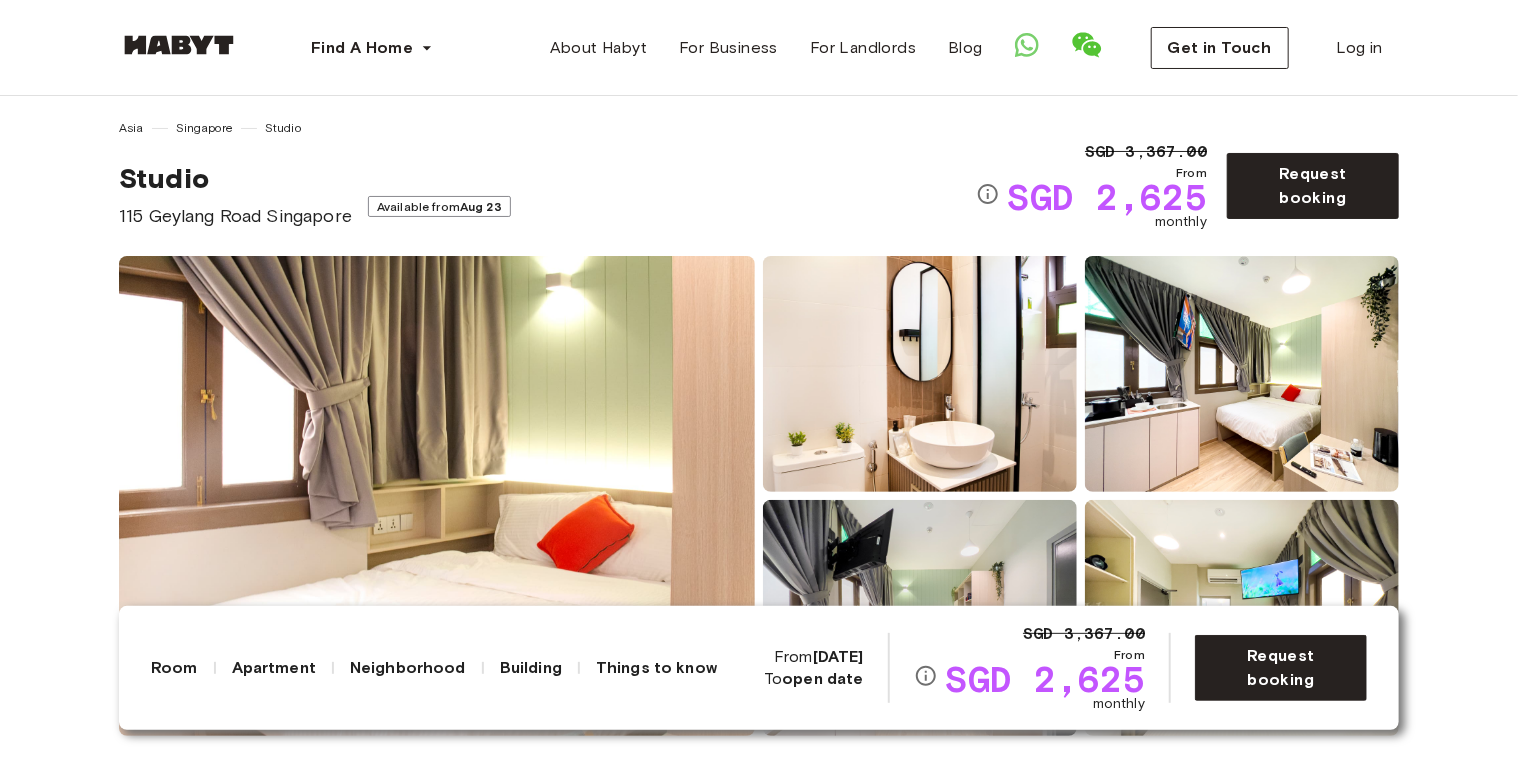 scroll, scrollTop: 0, scrollLeft: 0, axis: both 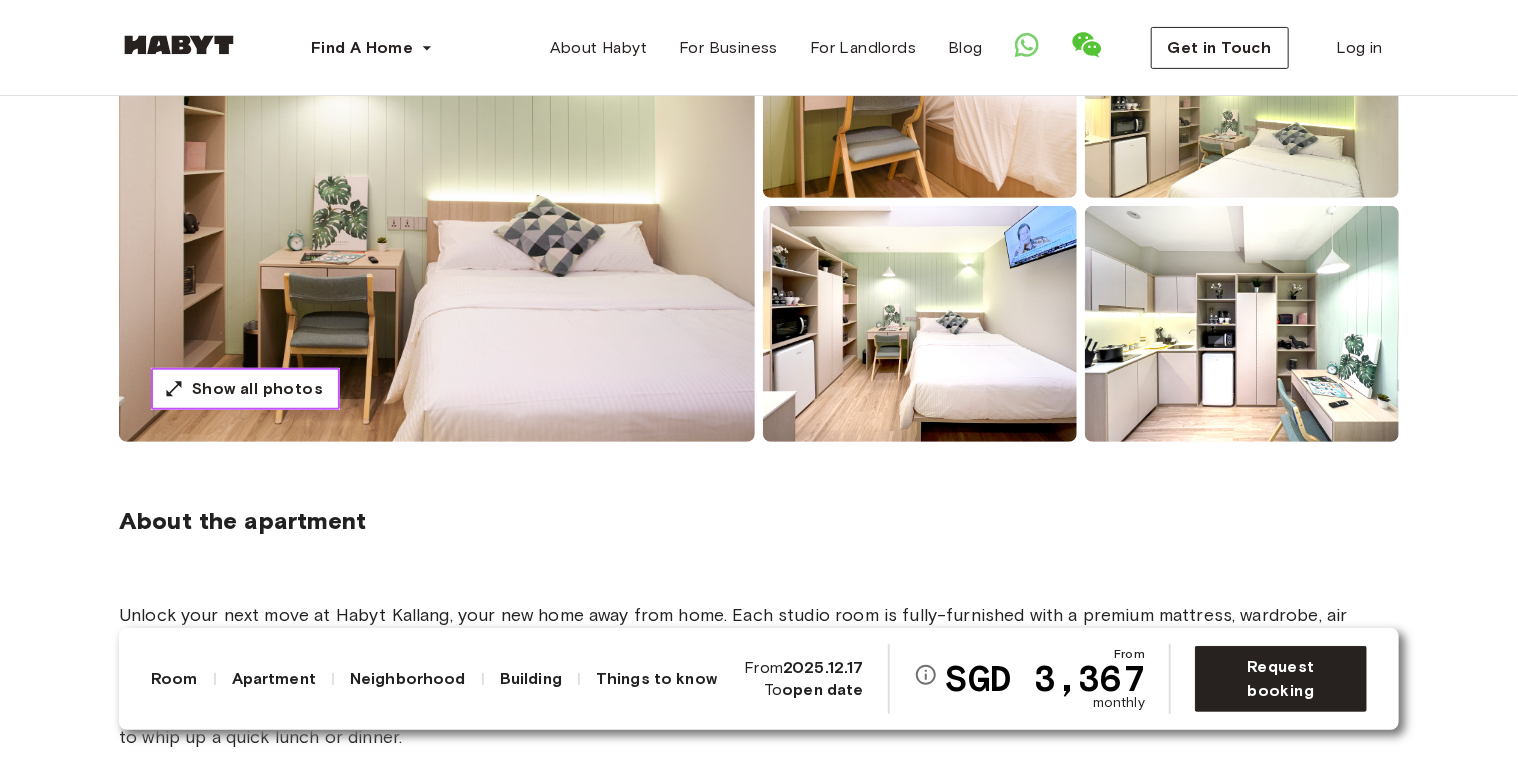 click on "Show all photos" at bounding box center (257, 389) 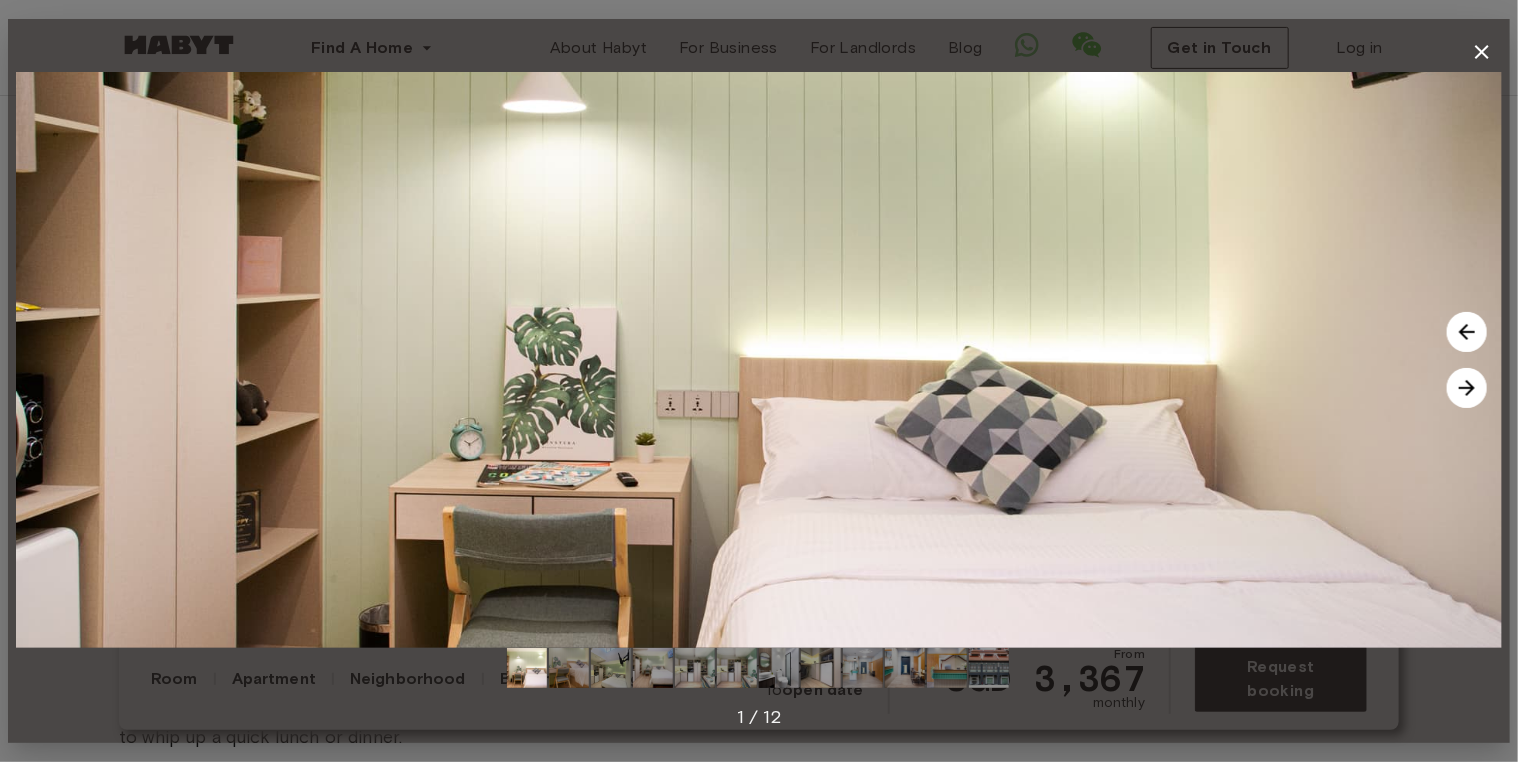 click at bounding box center [1467, 388] 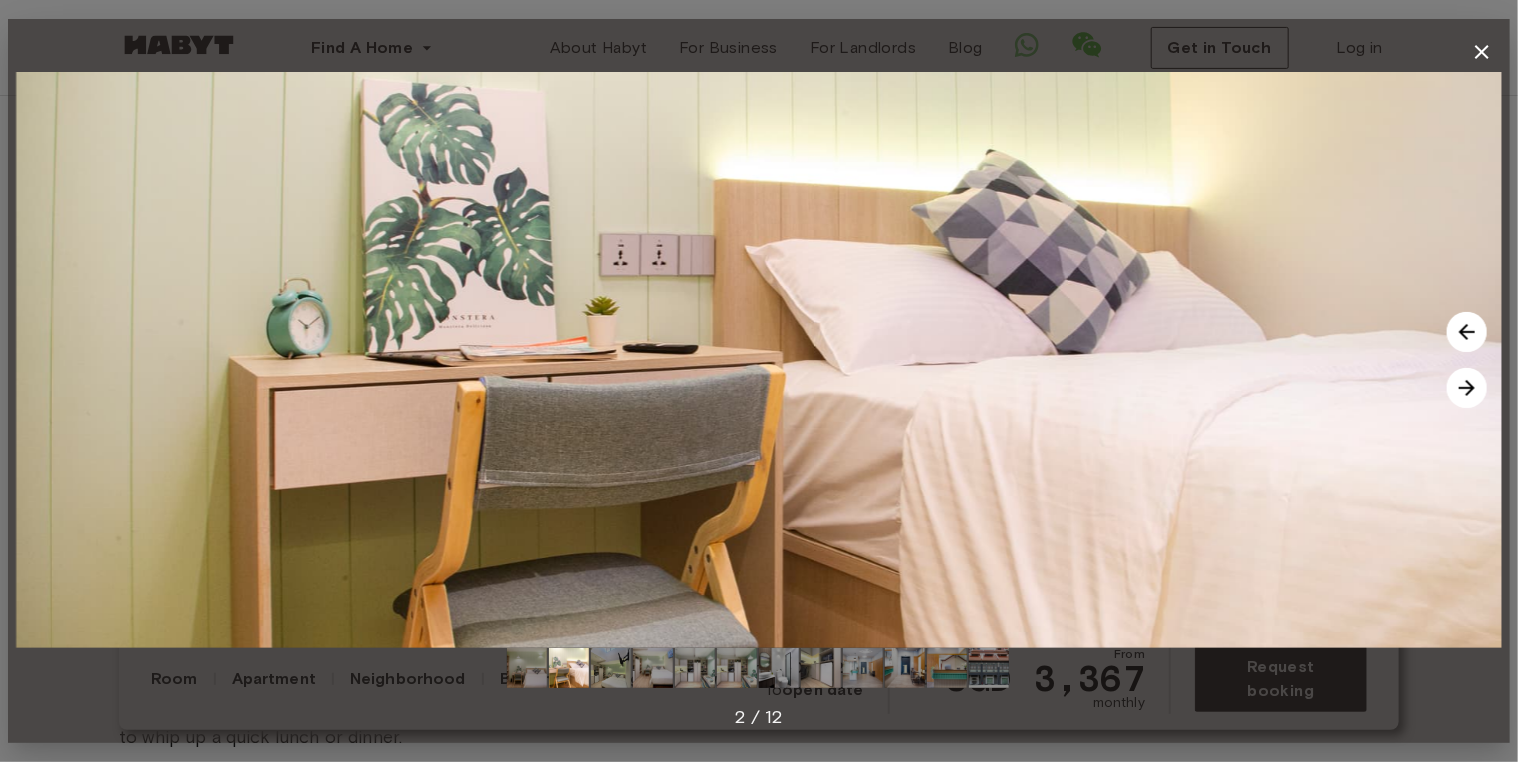 click at bounding box center (1467, 388) 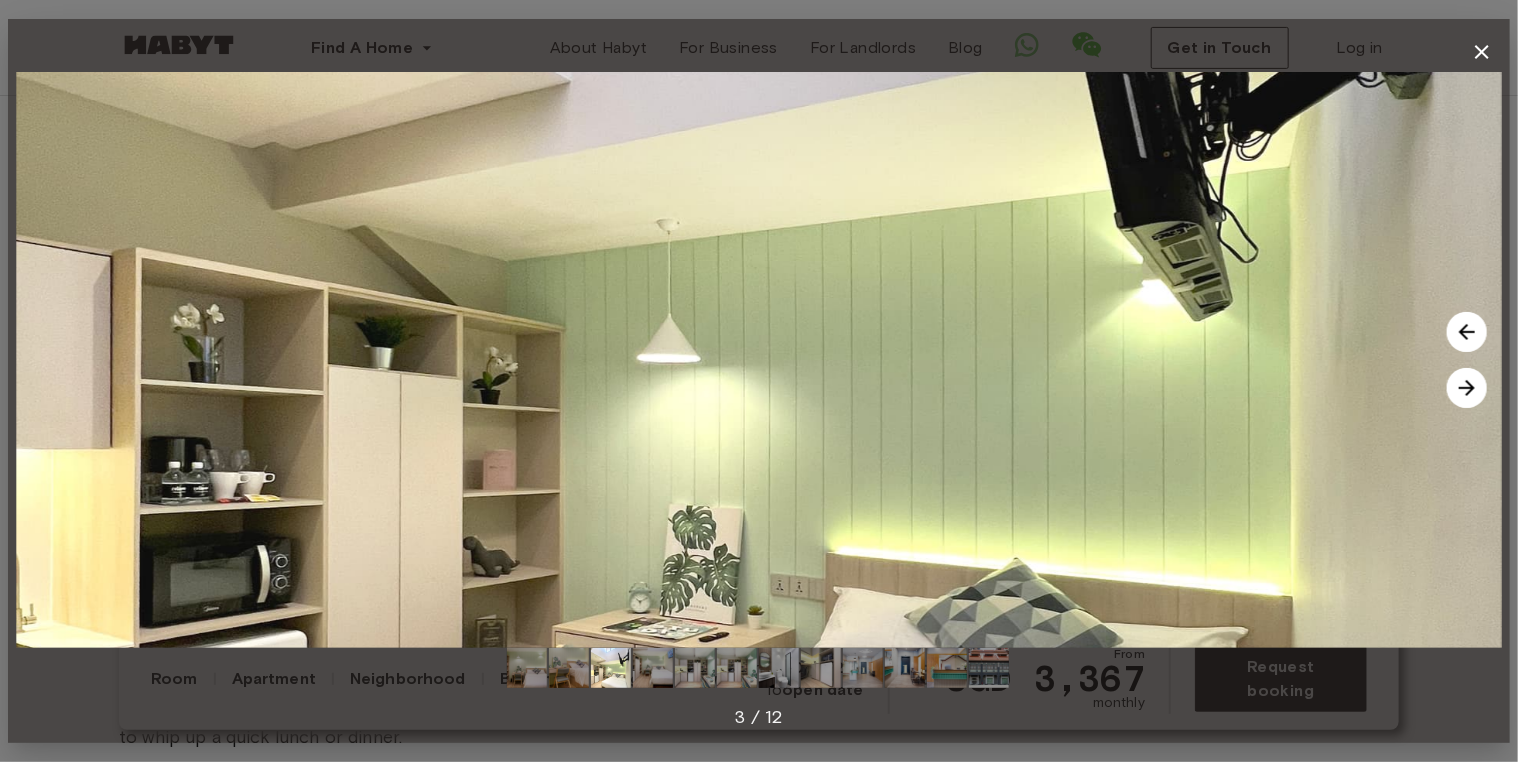 click at bounding box center [1467, 388] 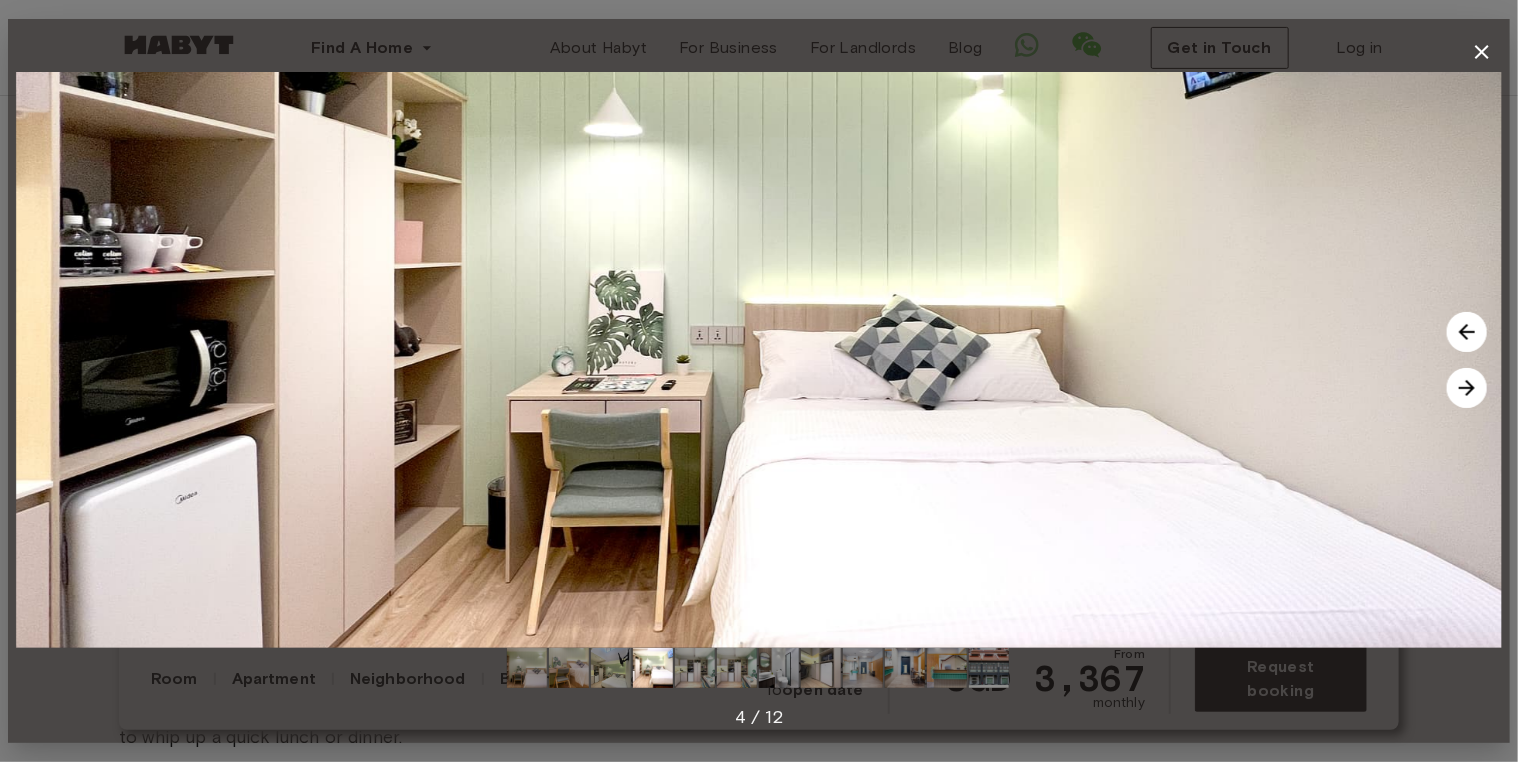 click at bounding box center (1467, 388) 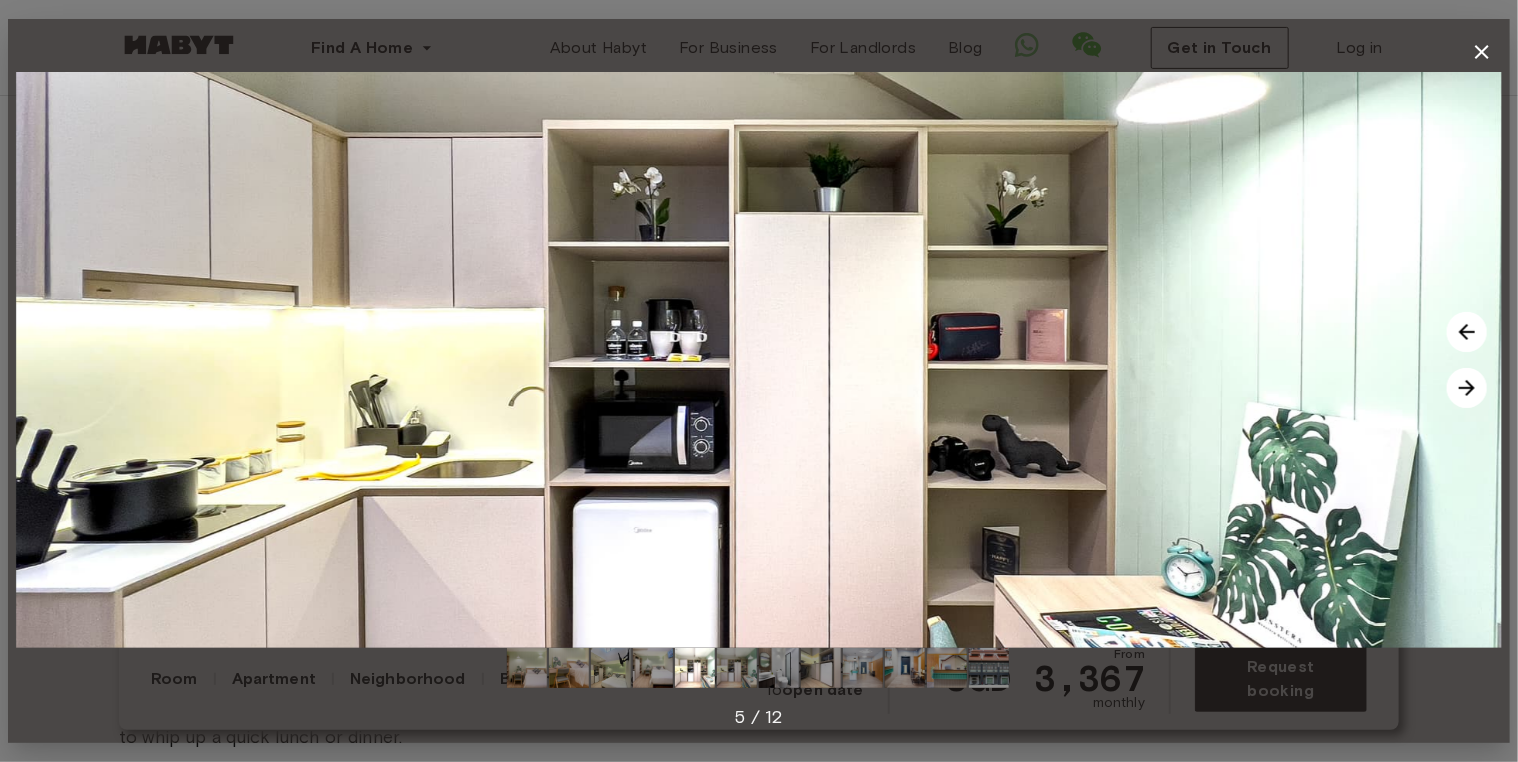 click at bounding box center [1467, 388] 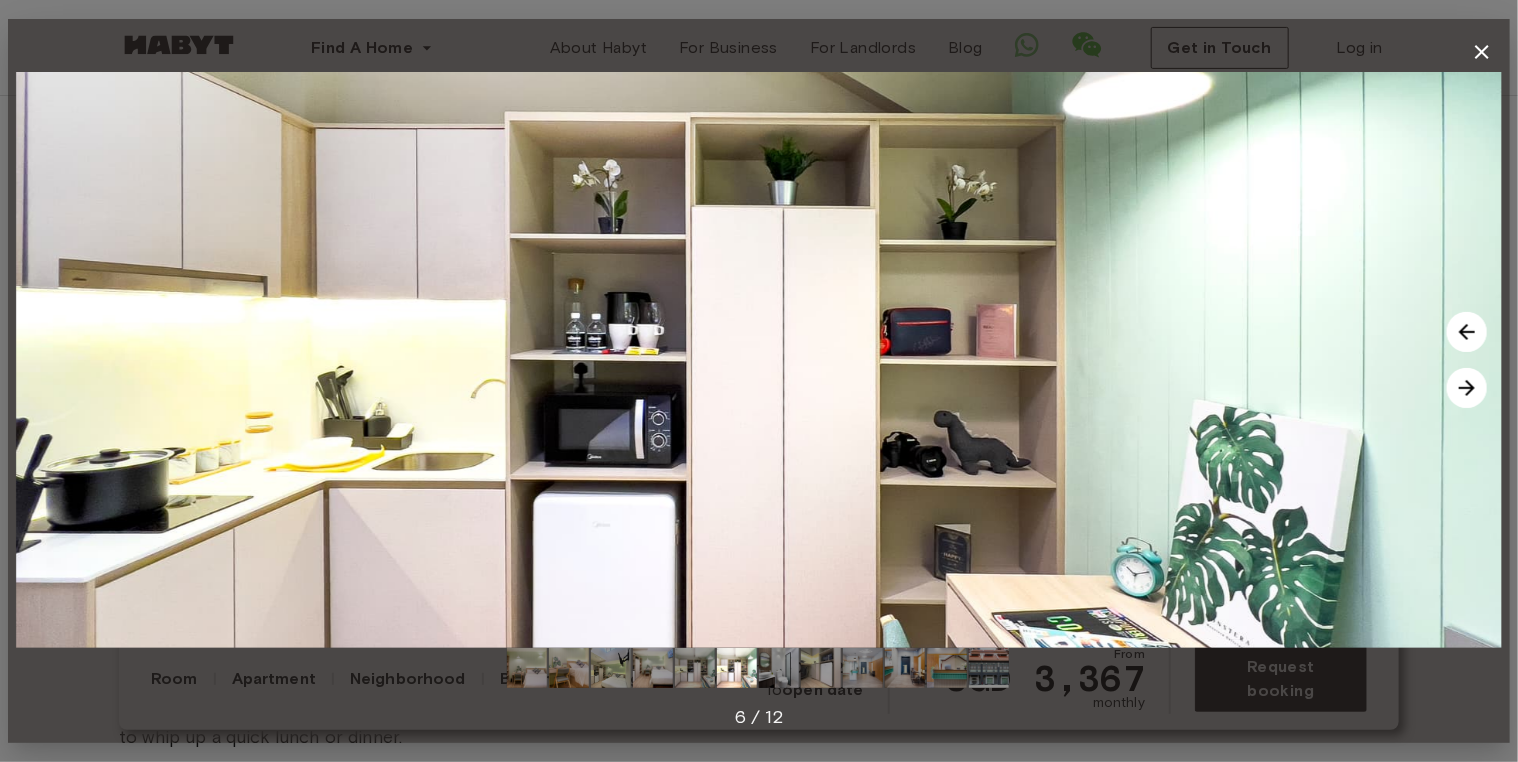 click at bounding box center [1467, 388] 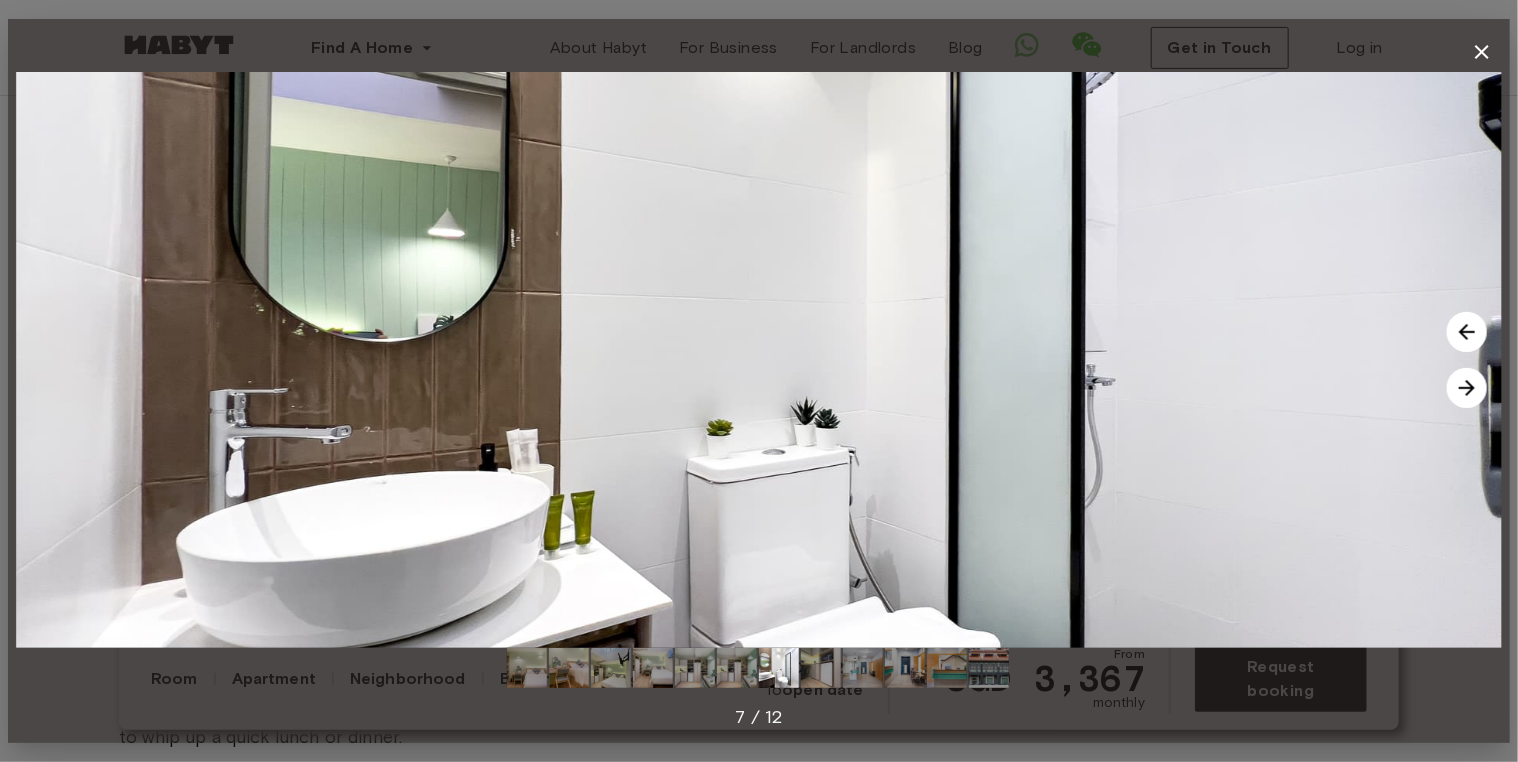 click at bounding box center [1467, 388] 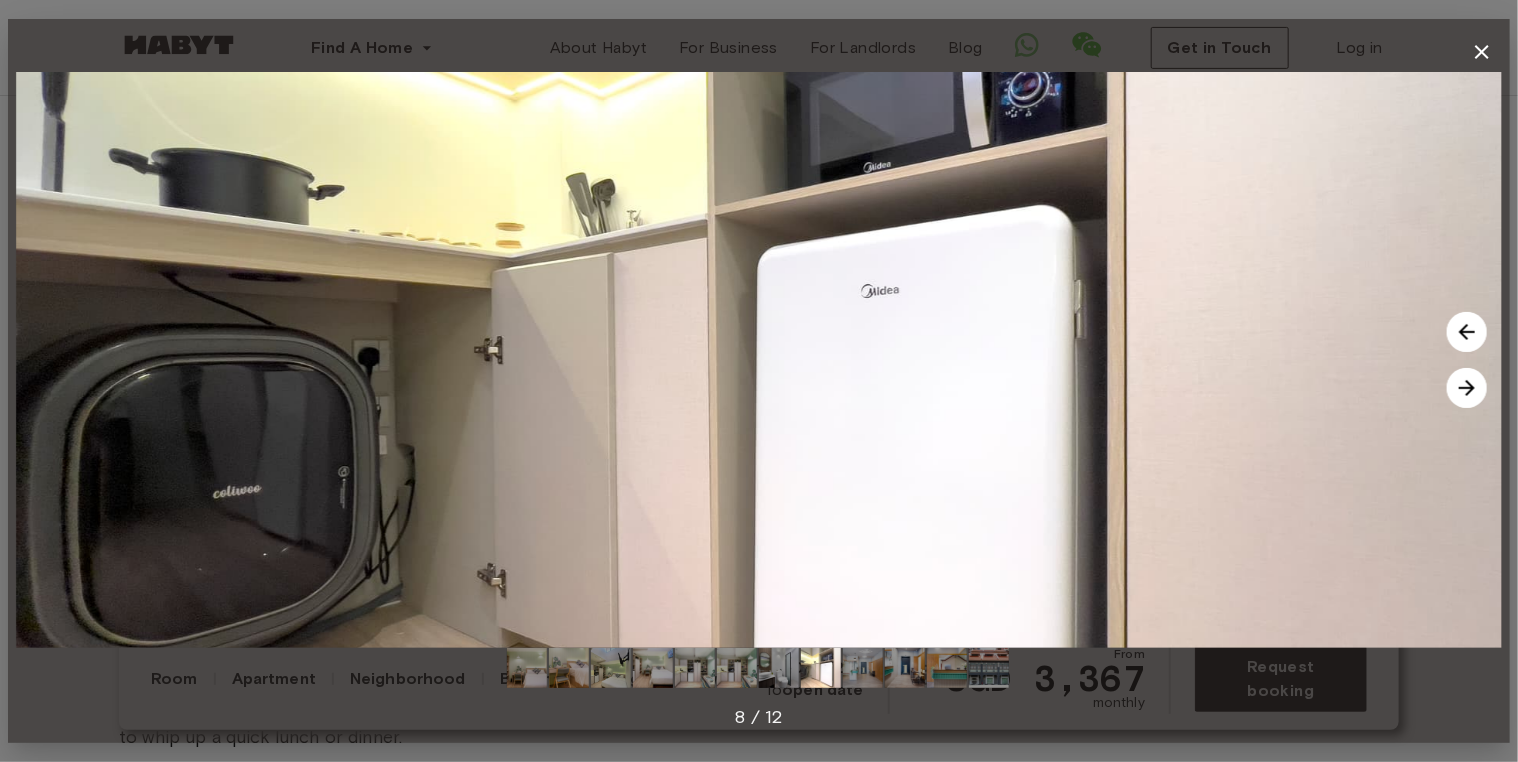 click at bounding box center (1467, 388) 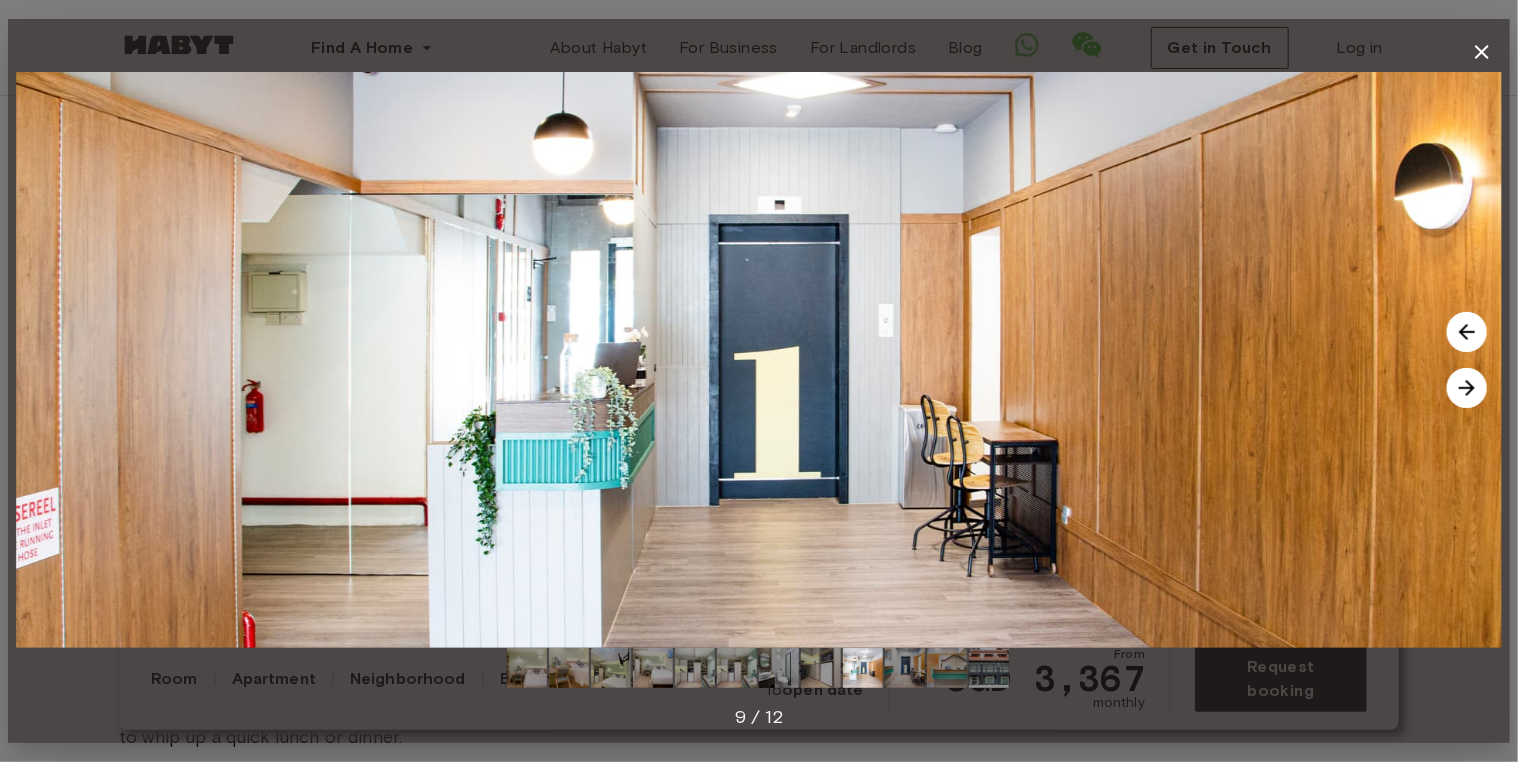 click at bounding box center (1467, 388) 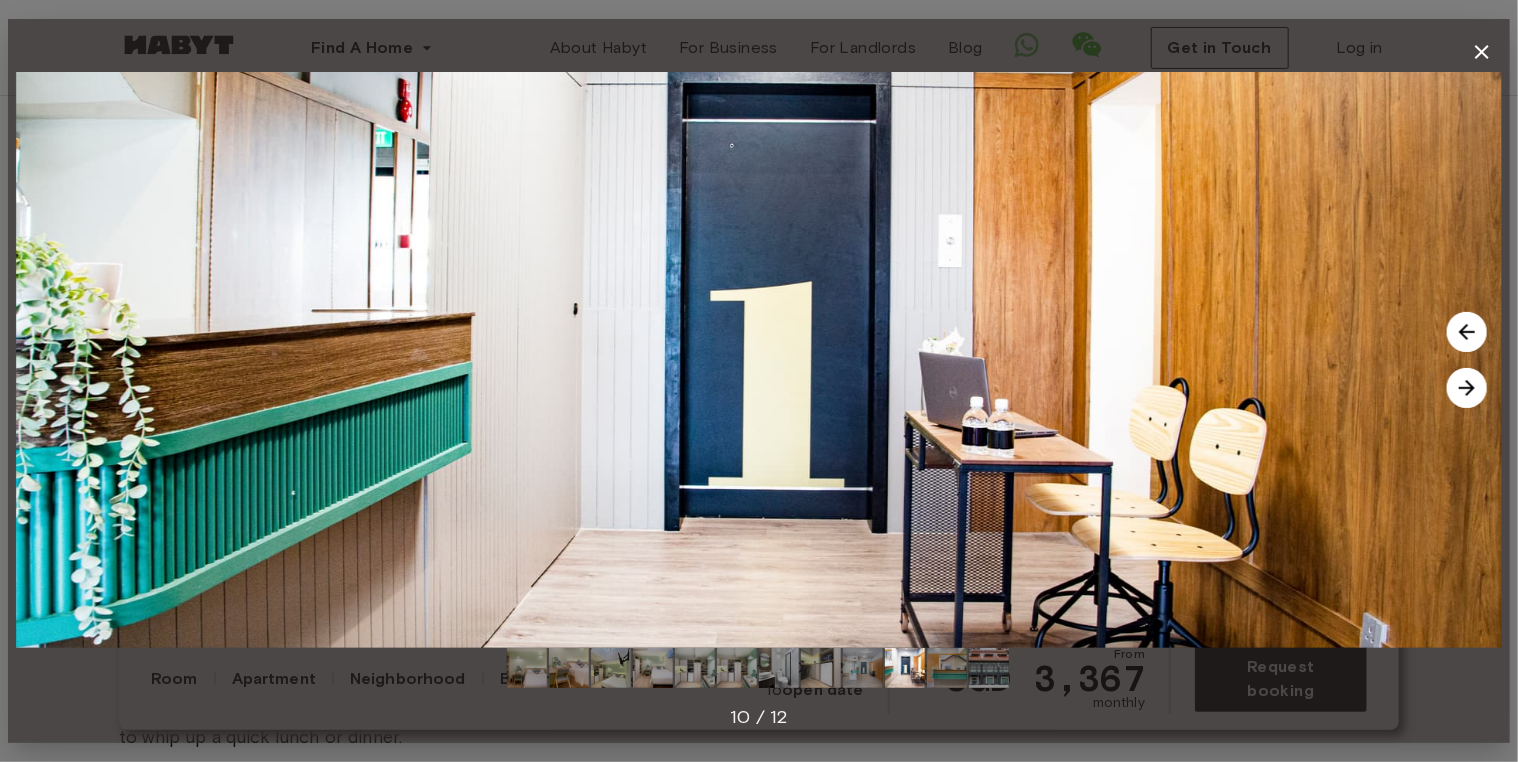 click at bounding box center (1467, 388) 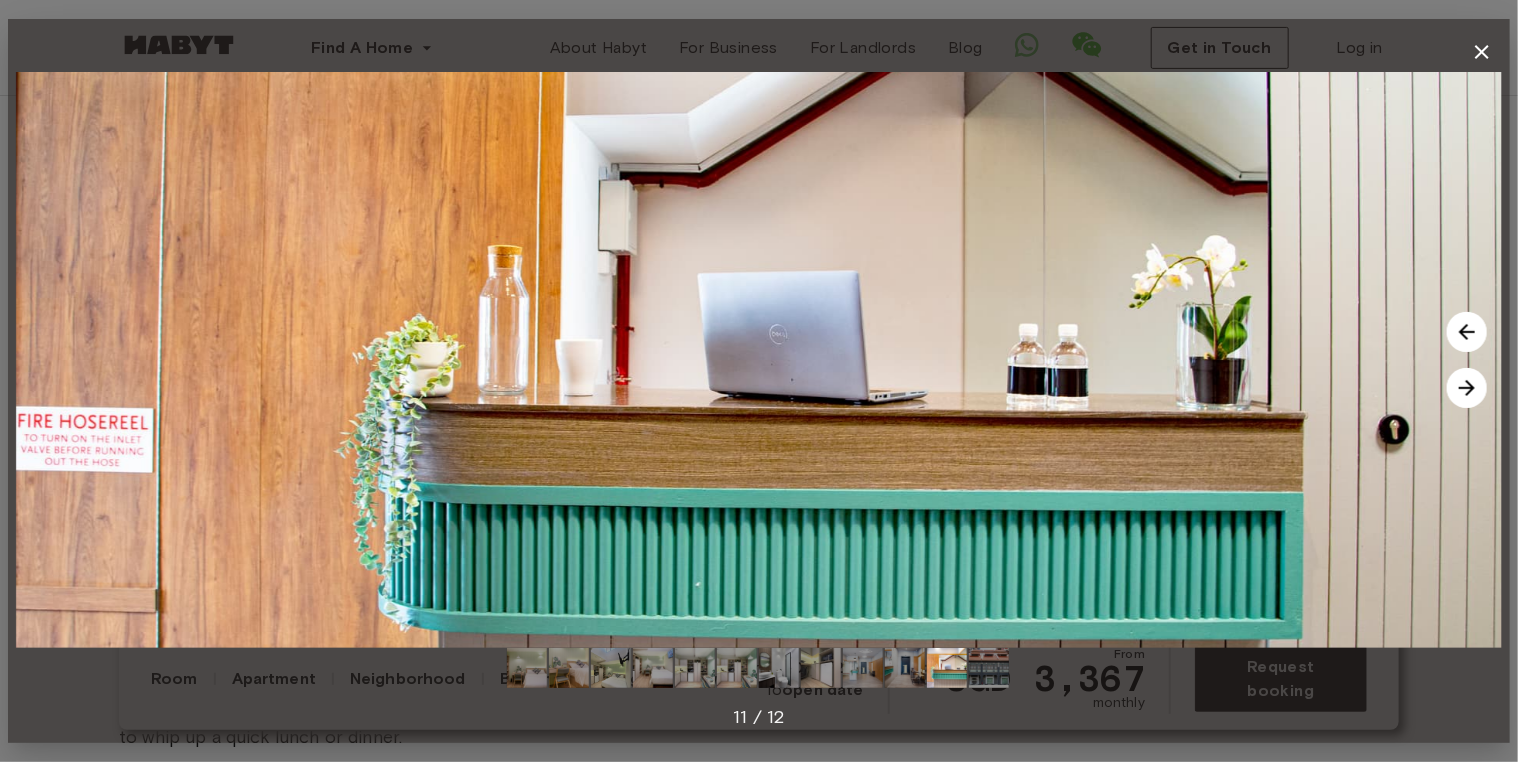 click at bounding box center (1467, 388) 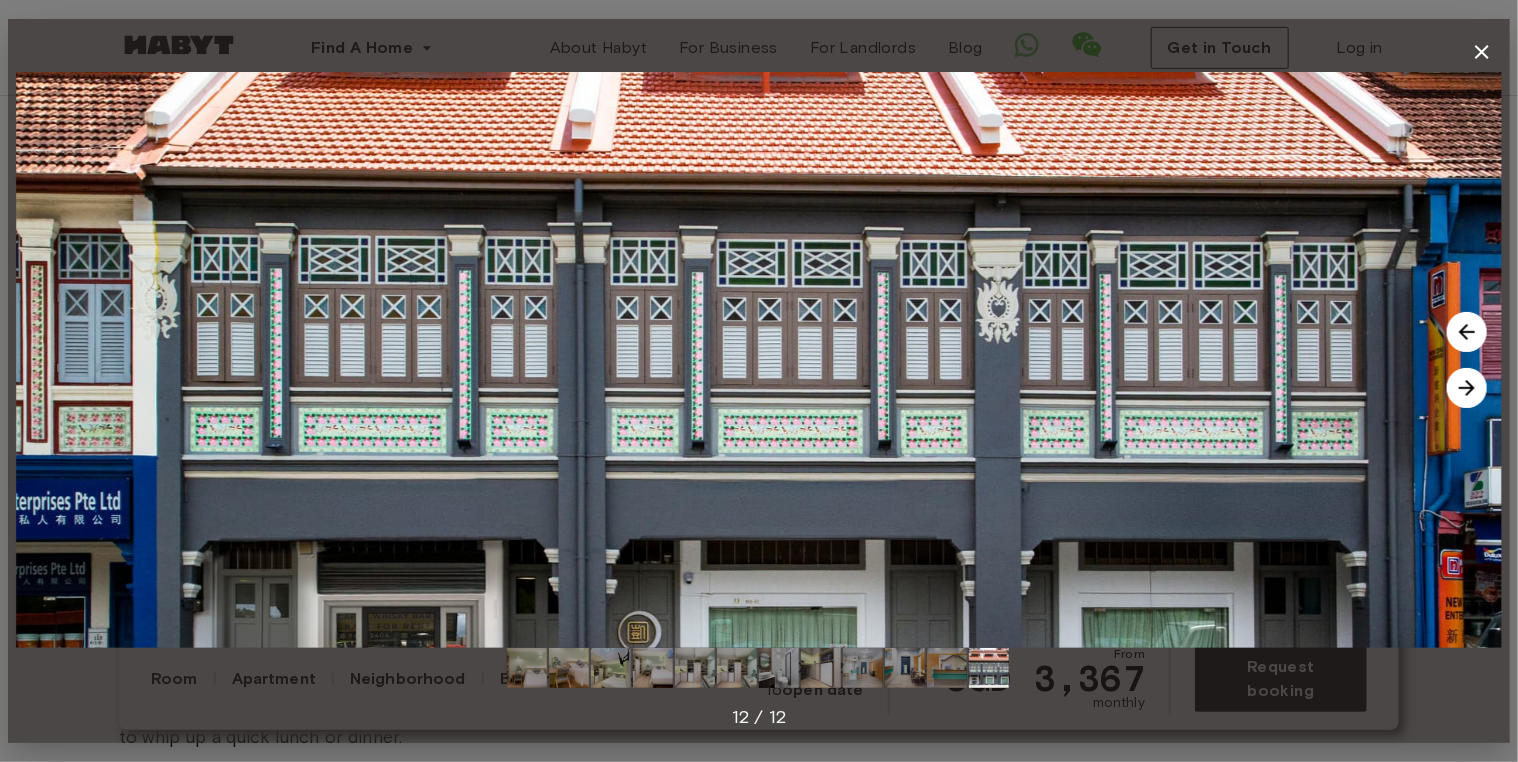 click at bounding box center [1467, 388] 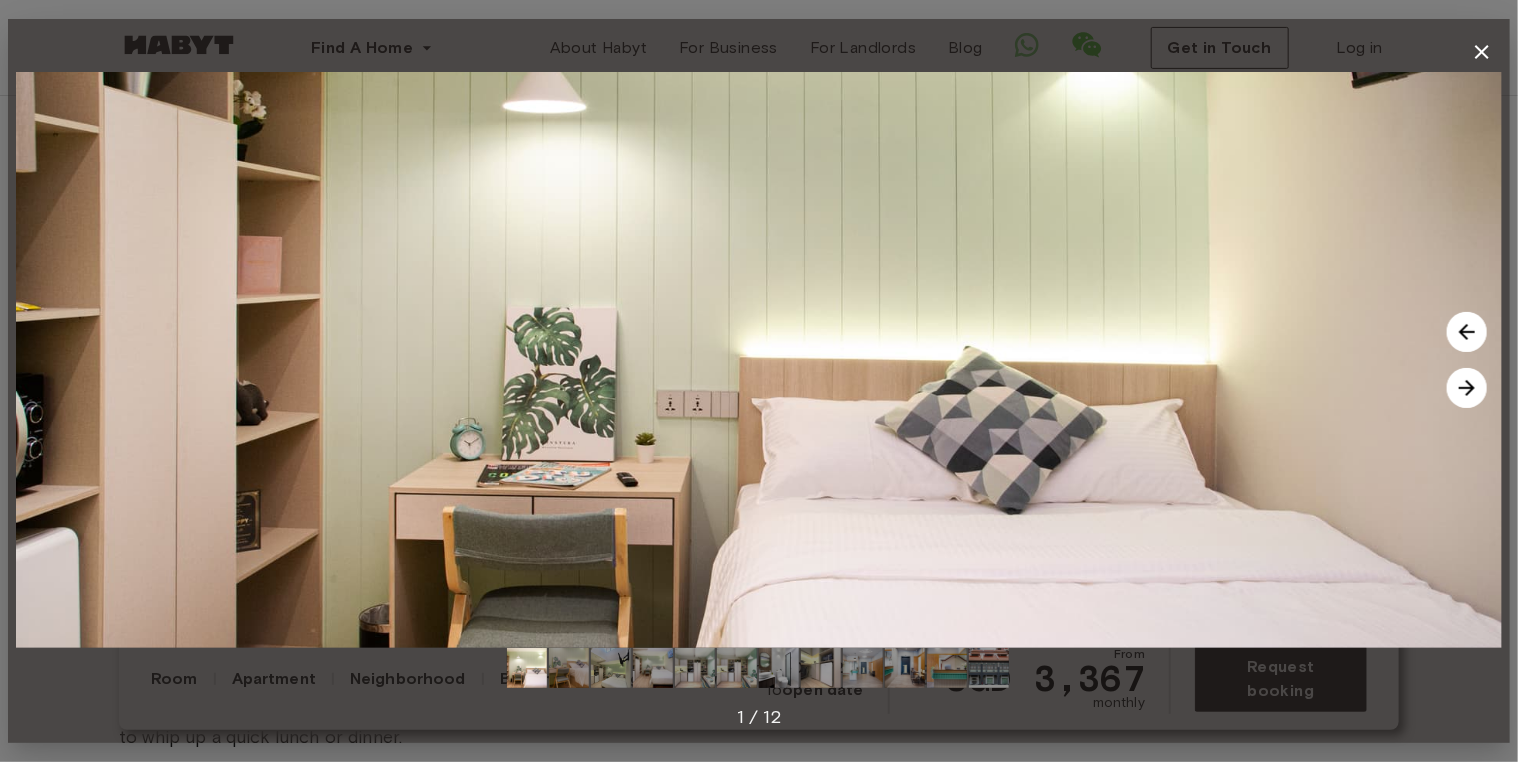 click at bounding box center [1467, 388] 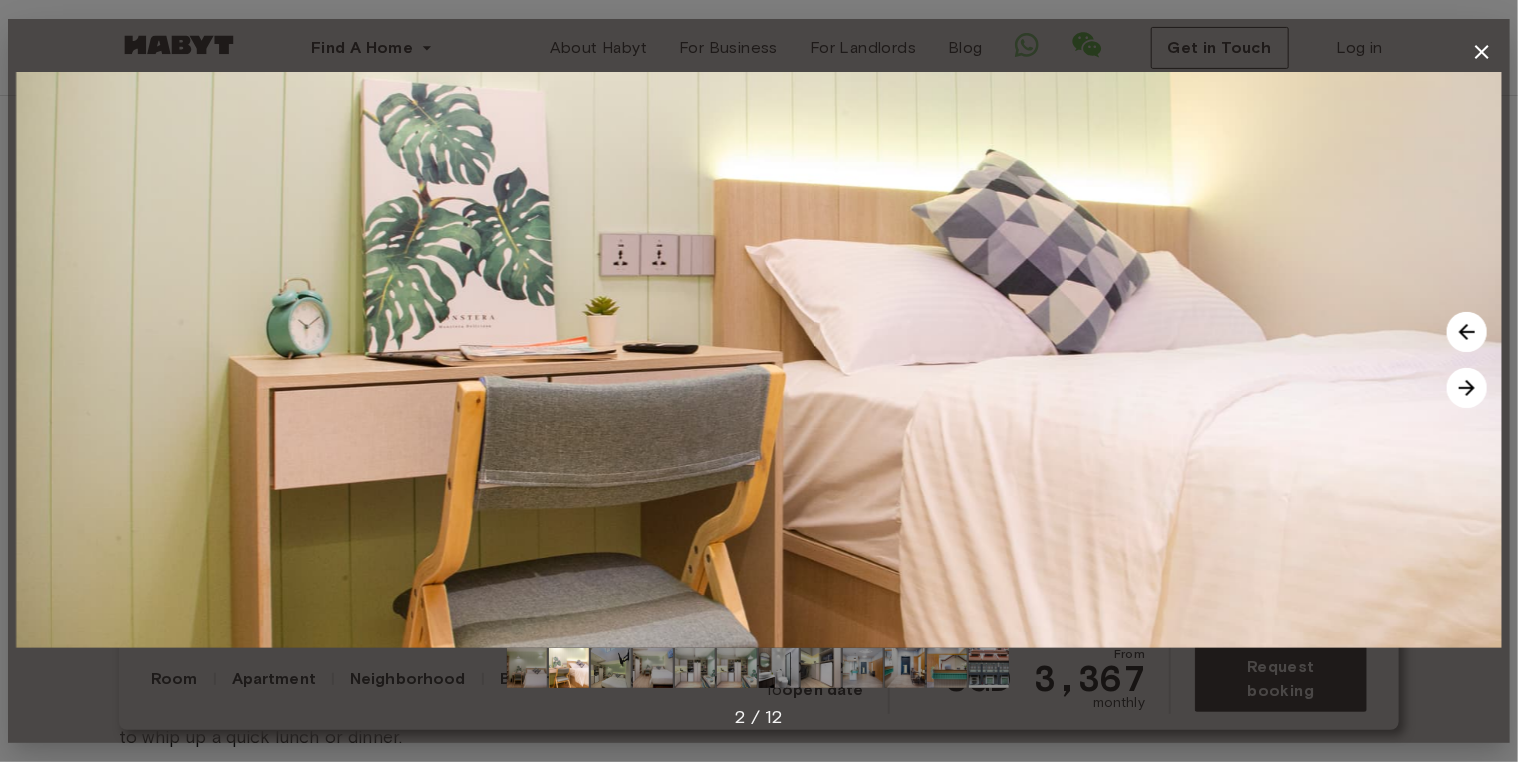 click at bounding box center [1467, 388] 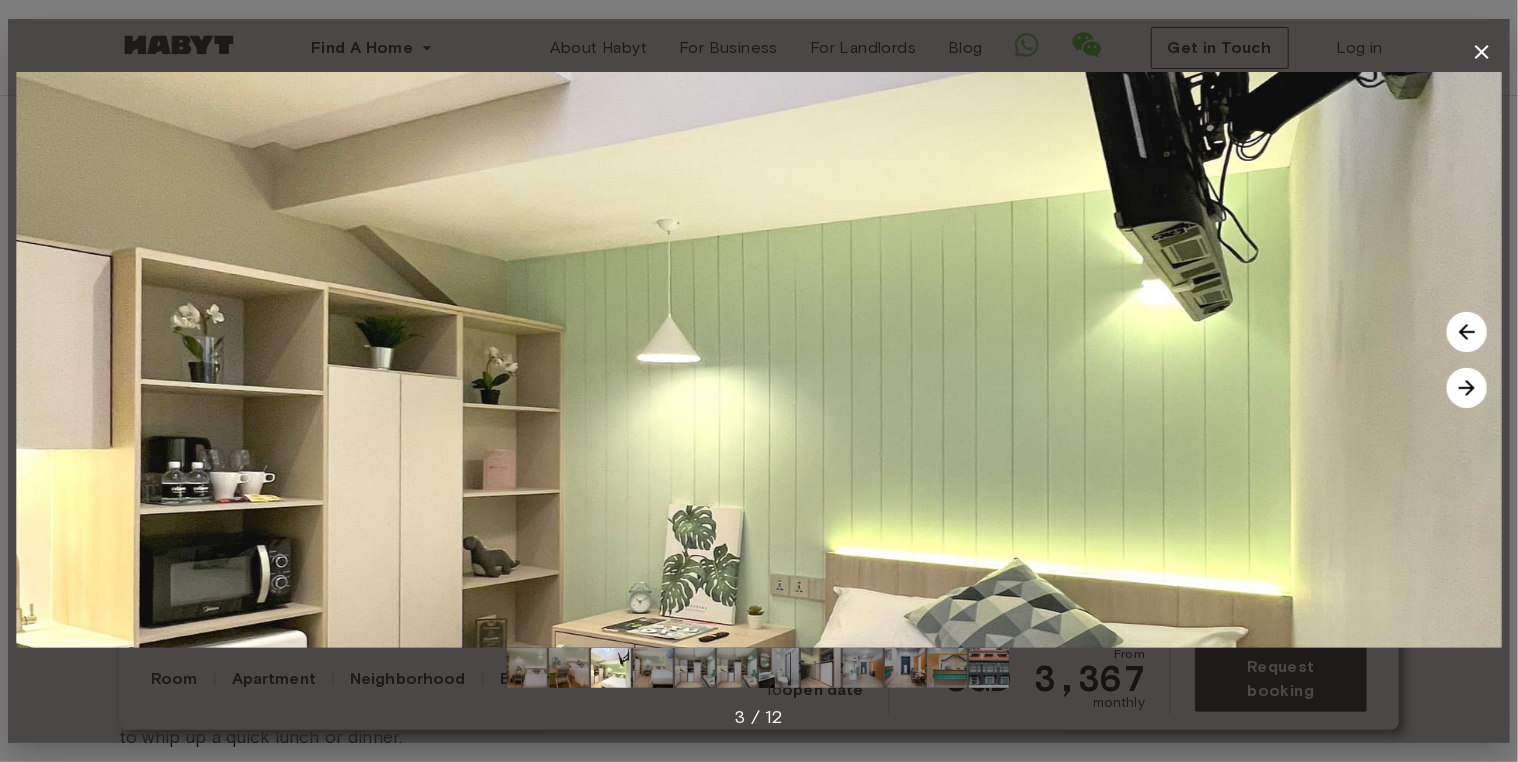 click at bounding box center (1467, 388) 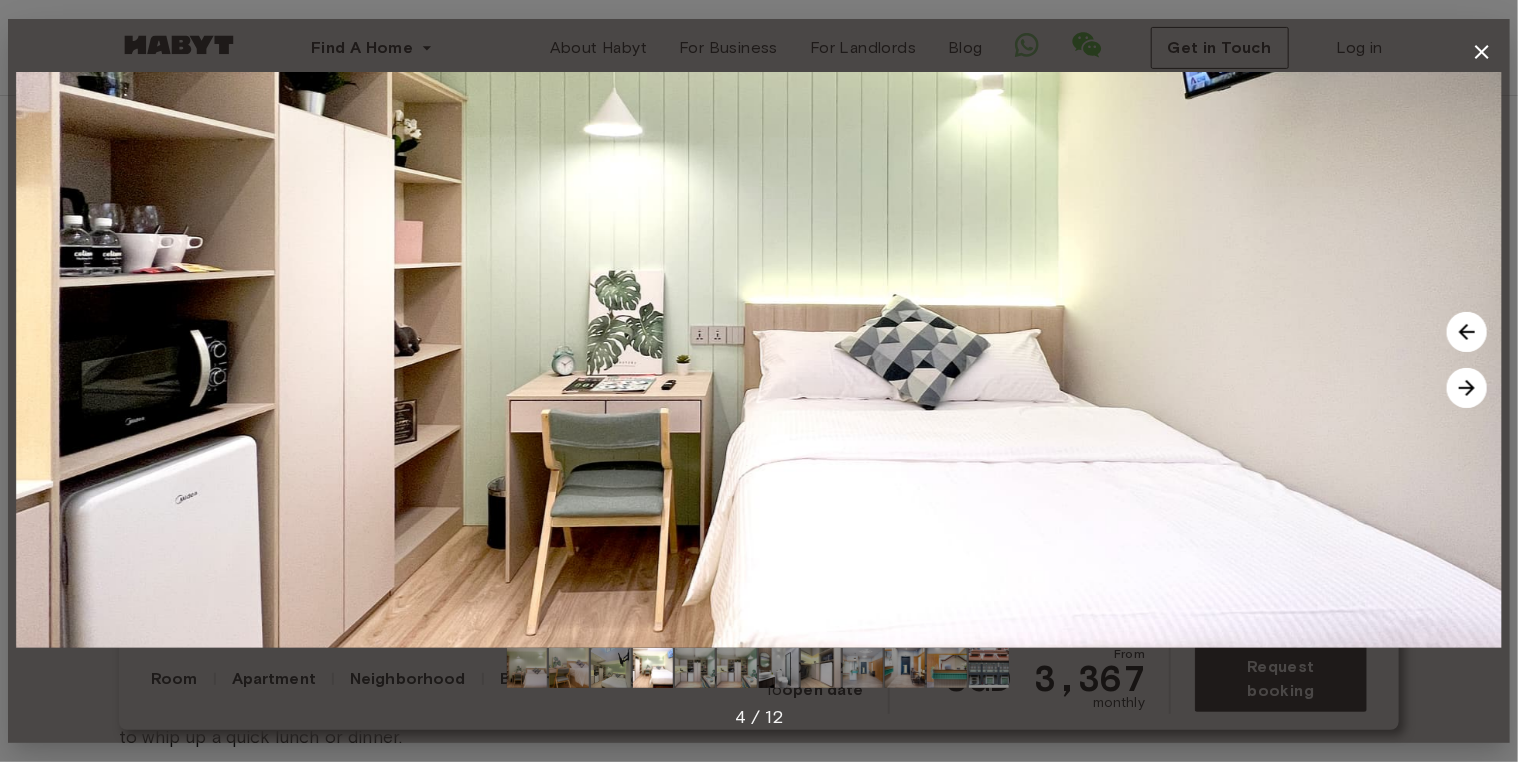 click at bounding box center [1467, 388] 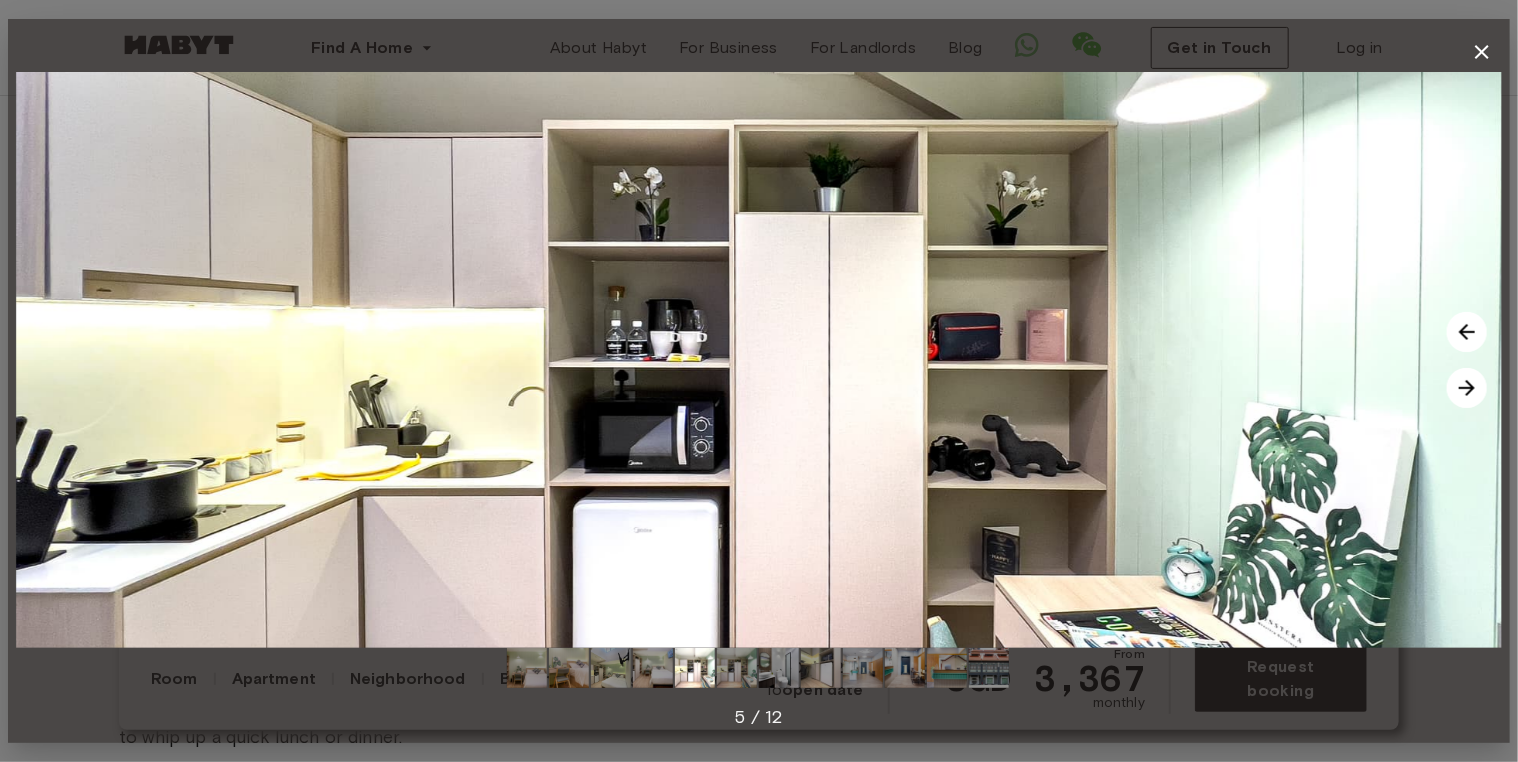 click at bounding box center (1467, 332) 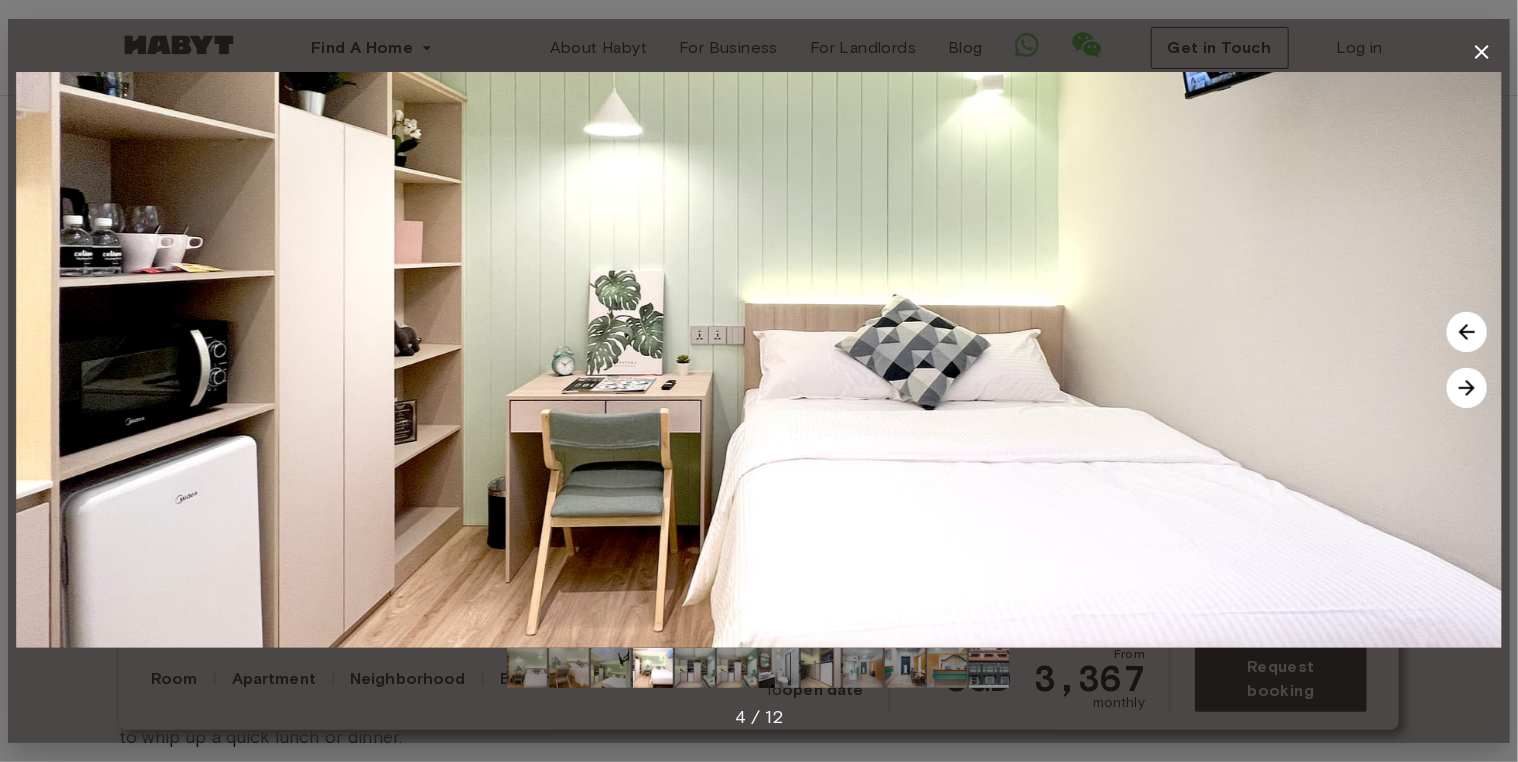 type 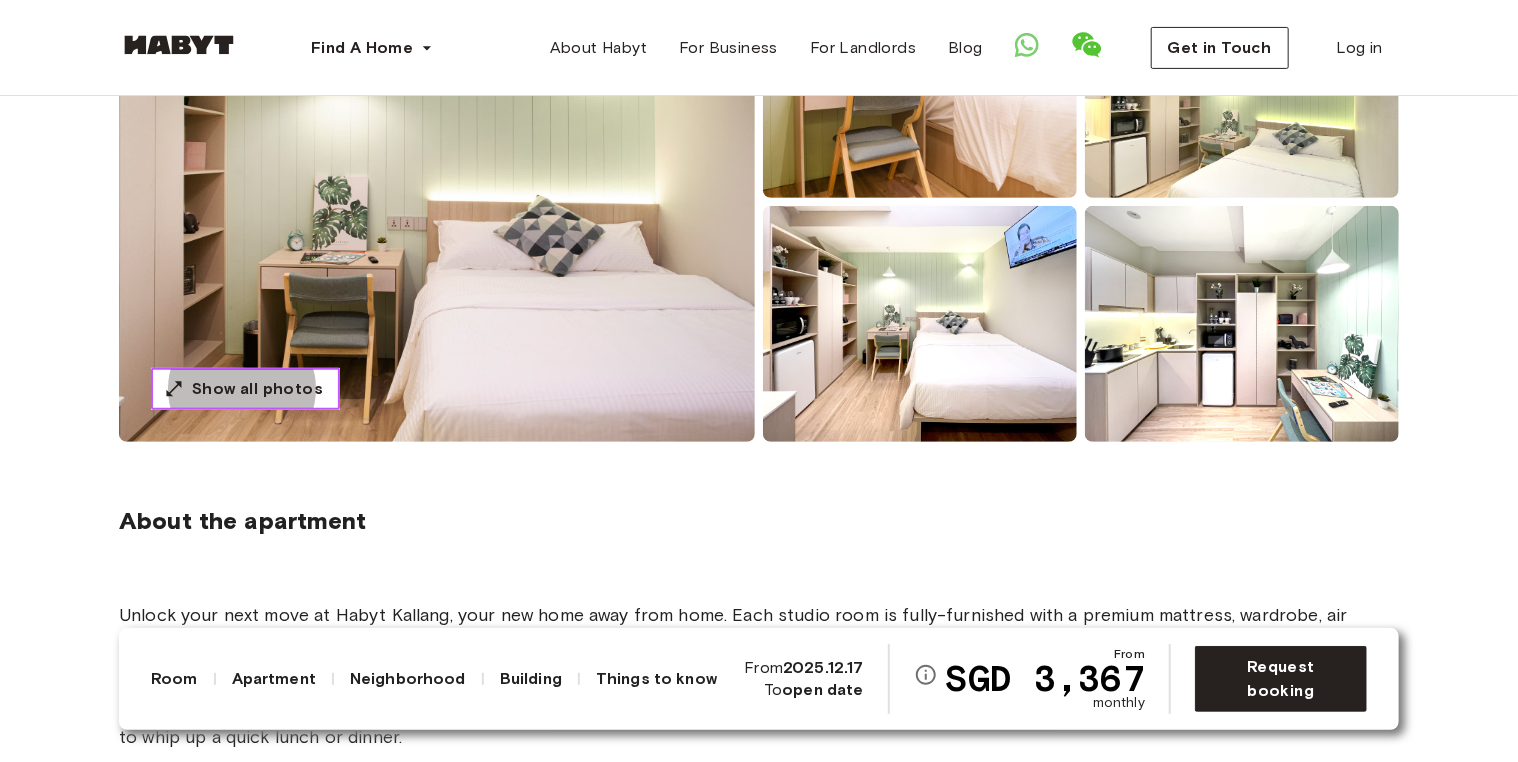 scroll, scrollTop: 0, scrollLeft: 0, axis: both 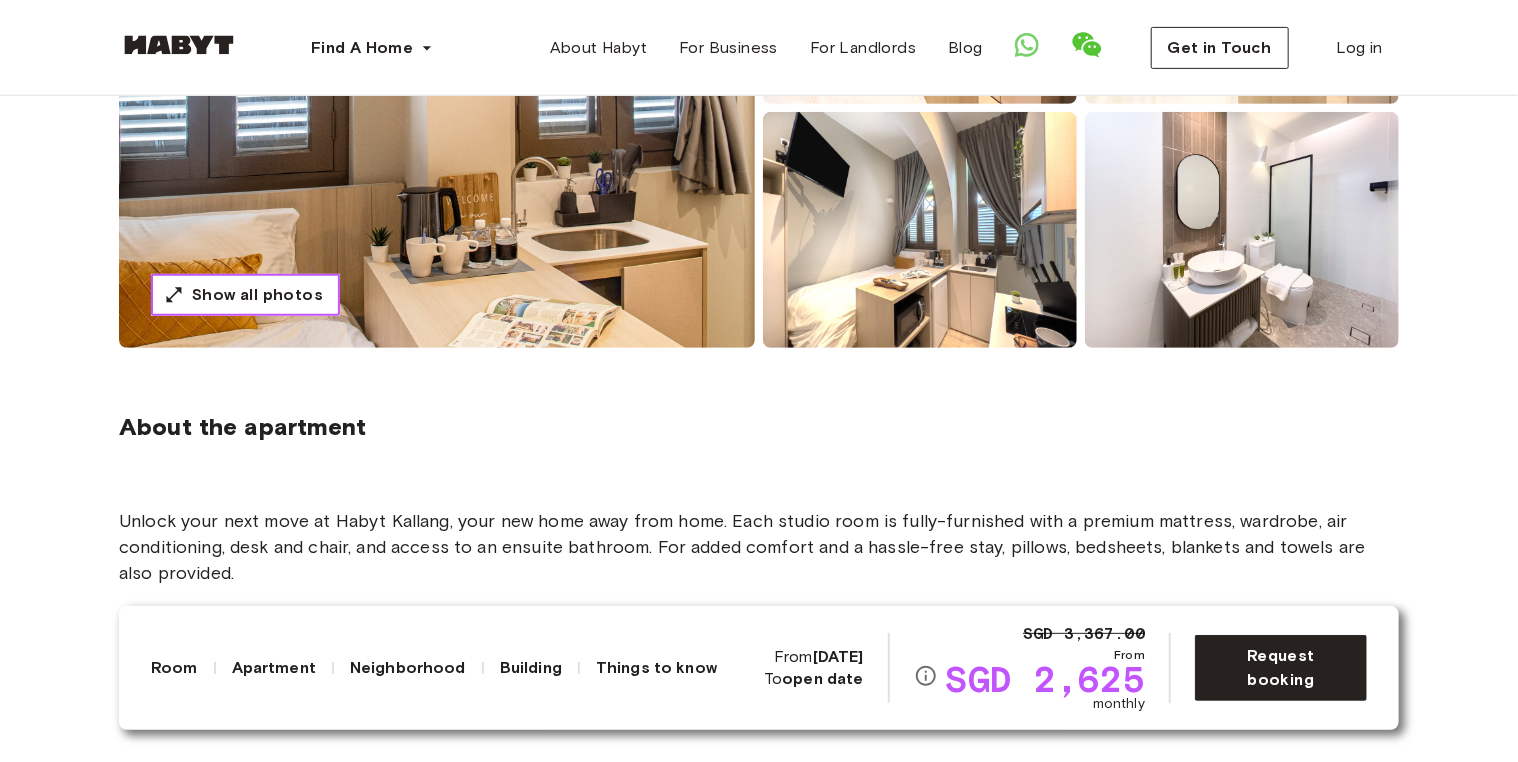 click on "Show all photos" at bounding box center [257, 295] 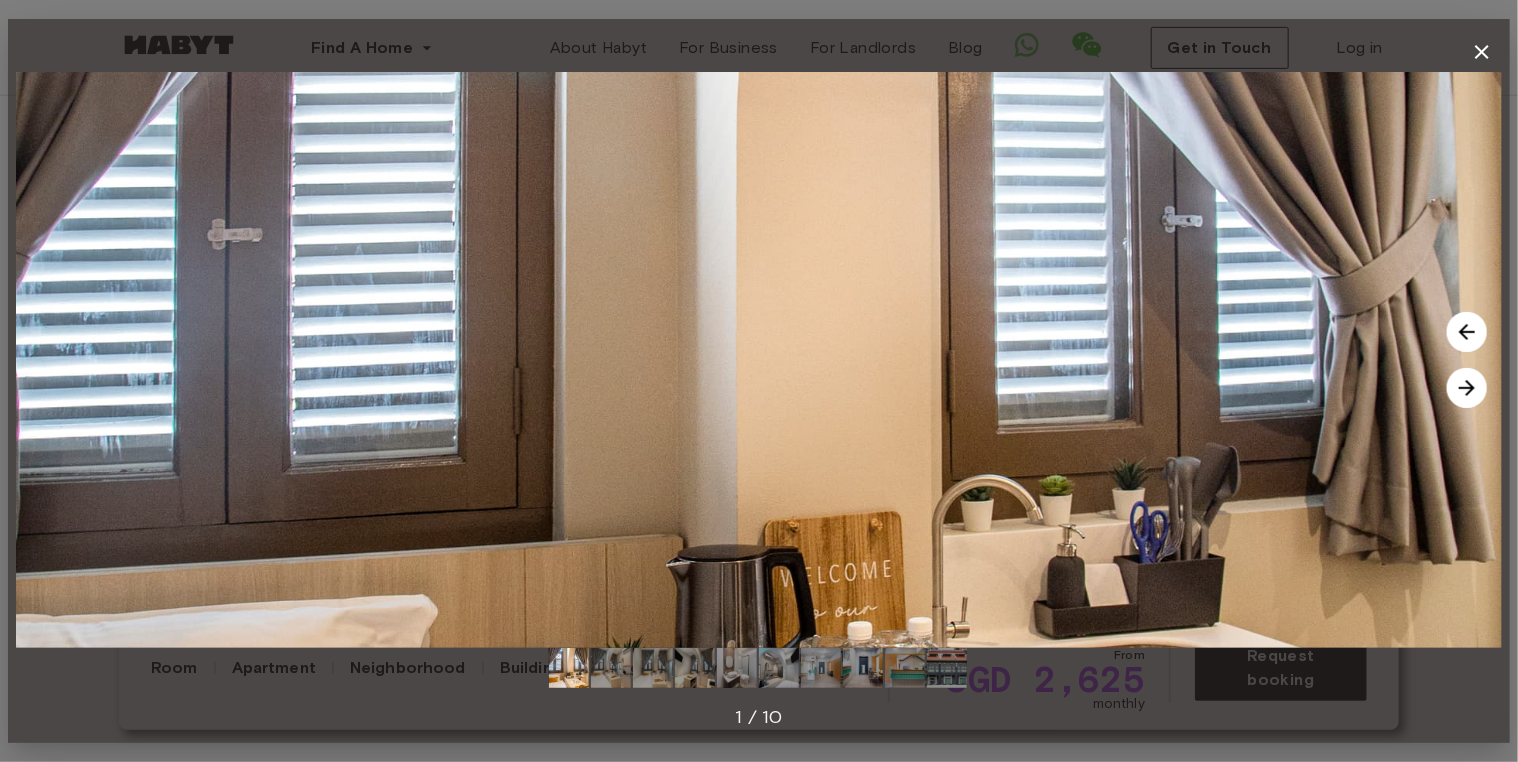 click at bounding box center (1467, 332) 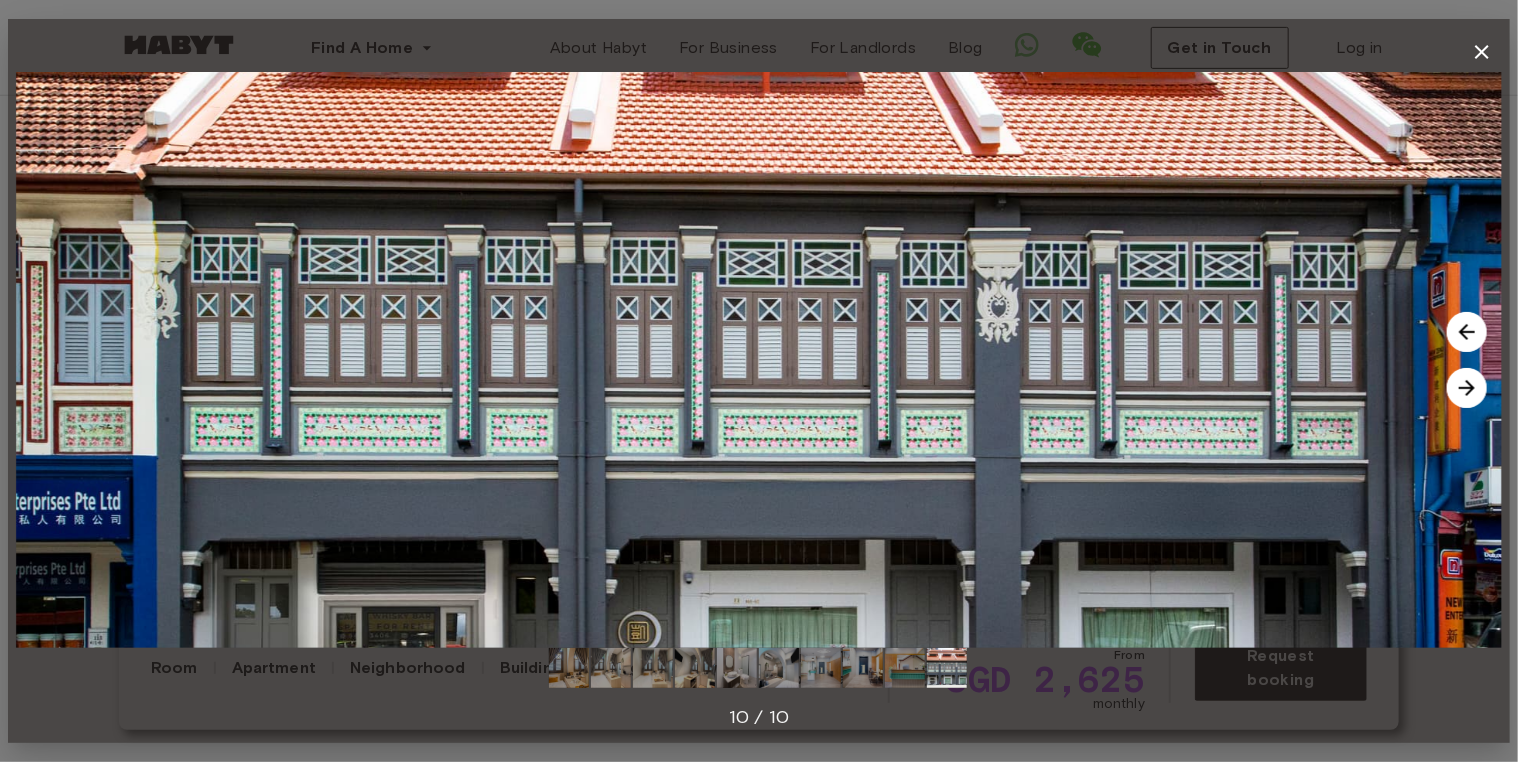 click at bounding box center (1467, 332) 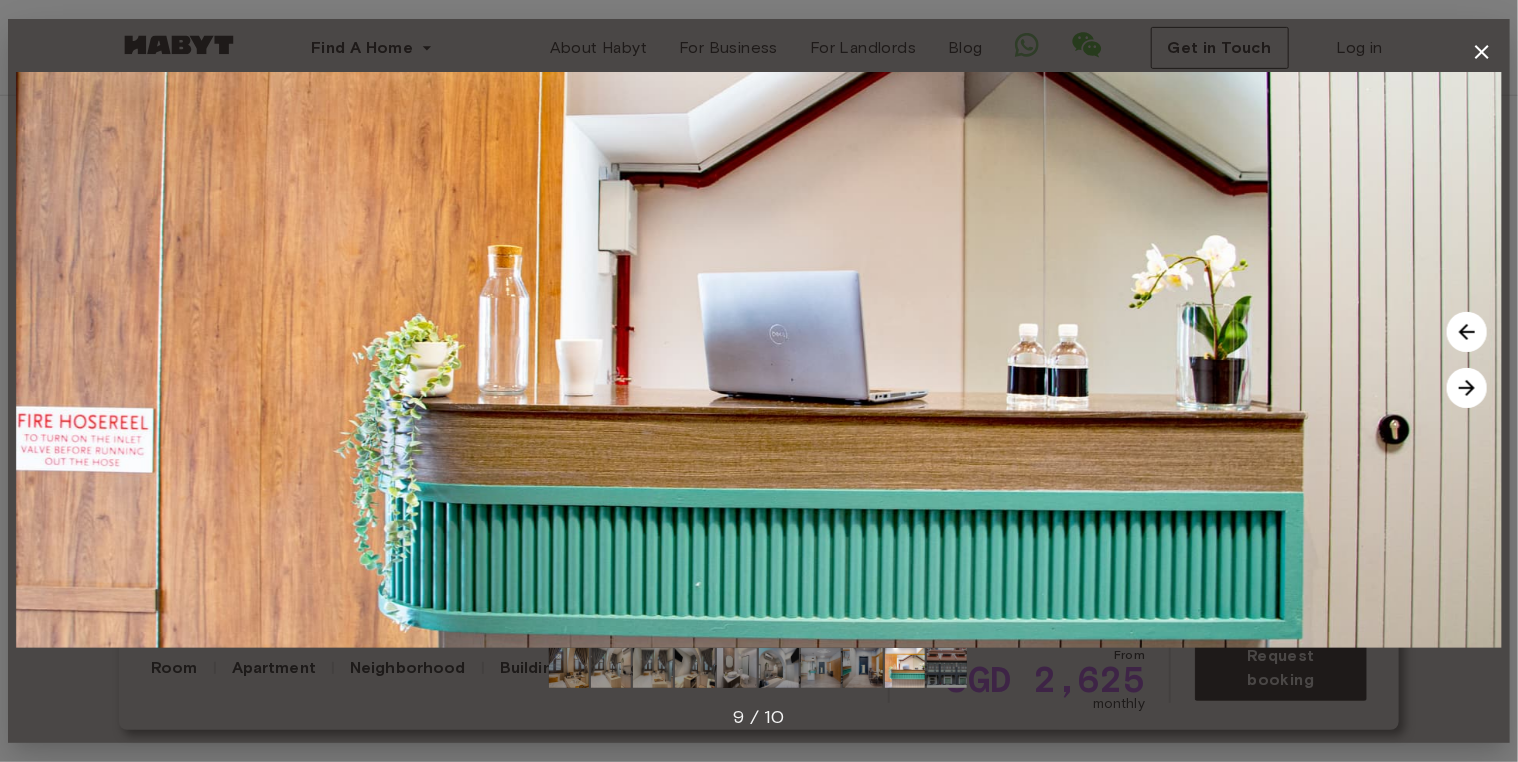 click at bounding box center [1467, 388] 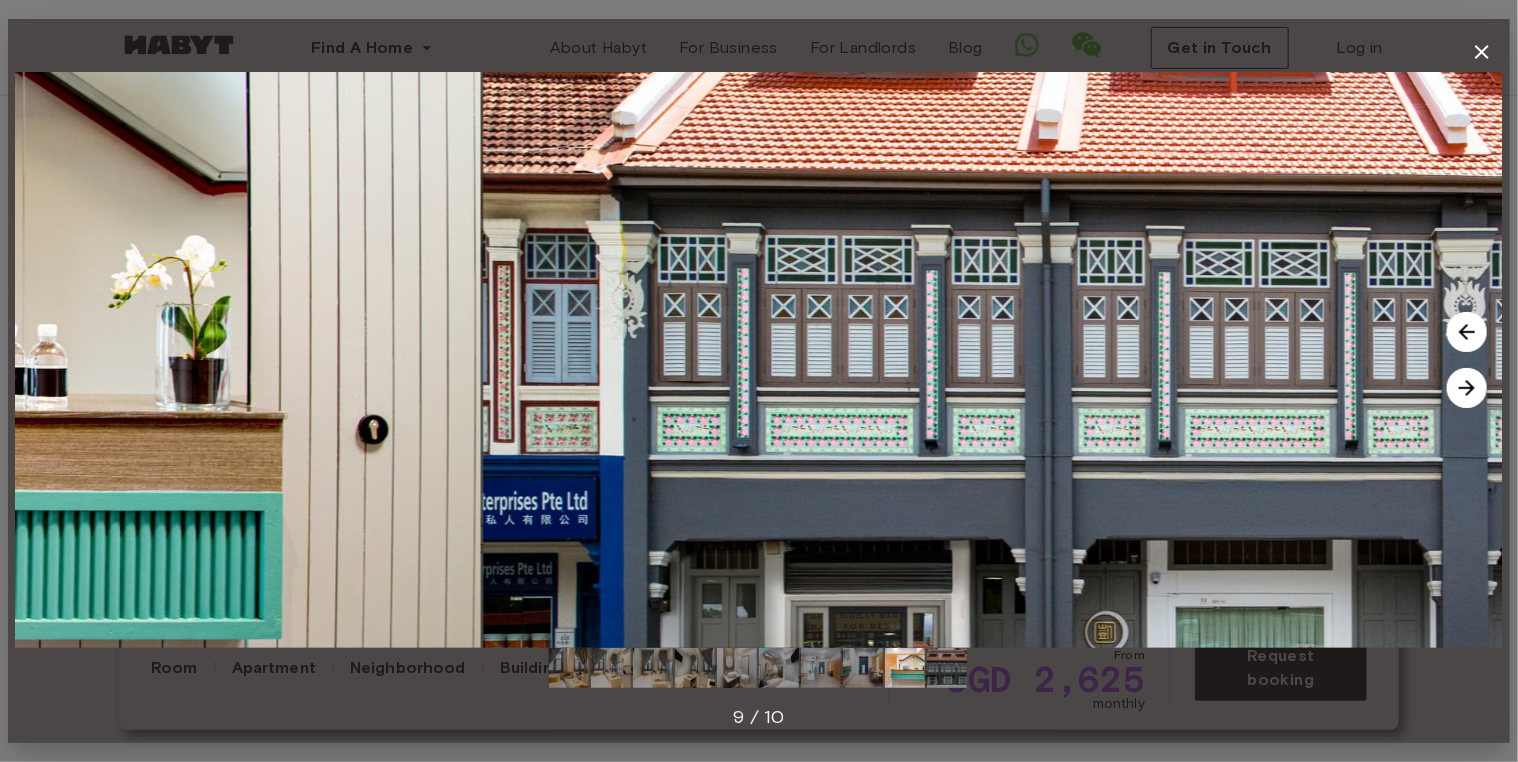 click at bounding box center (1467, 388) 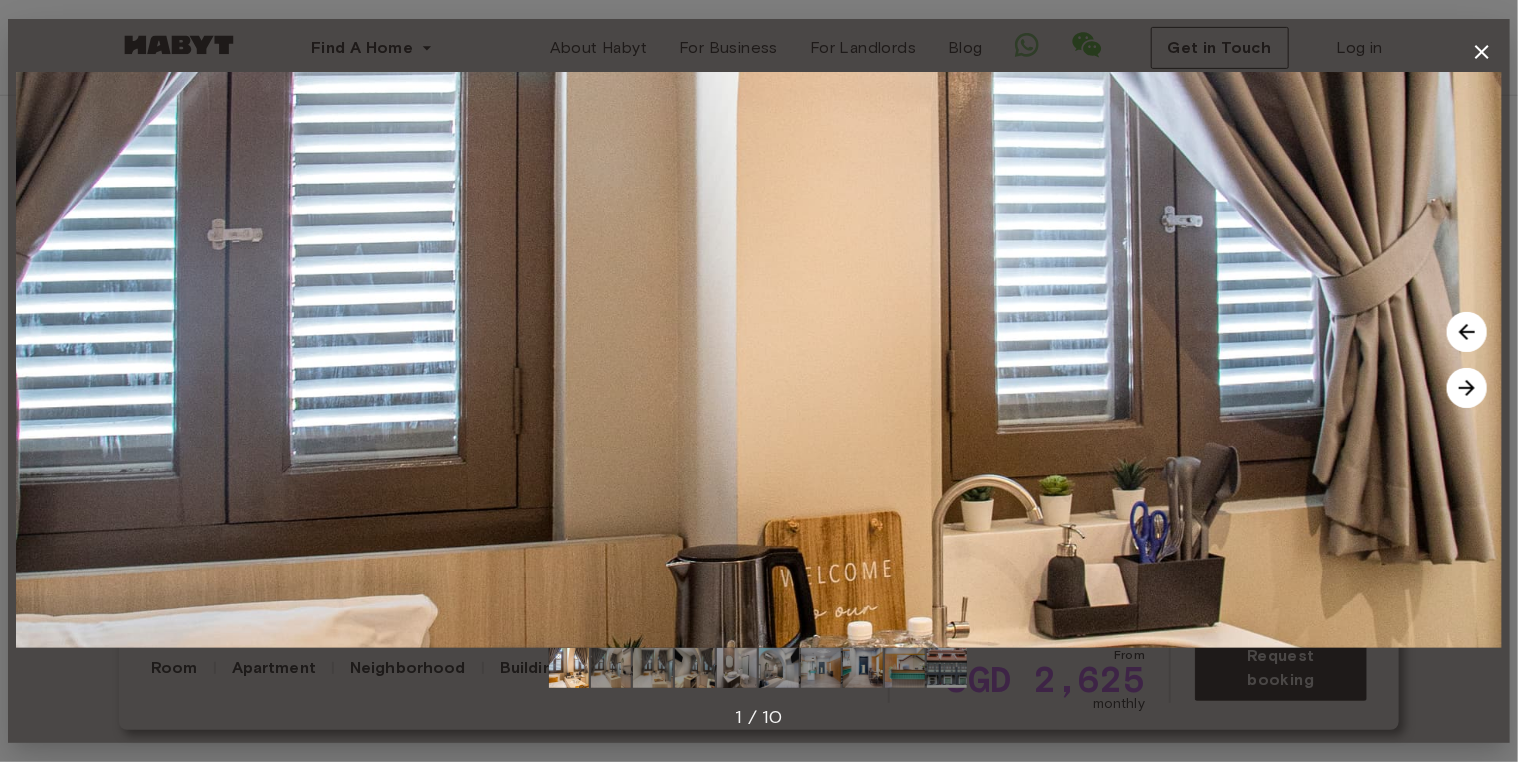 click at bounding box center [1467, 388] 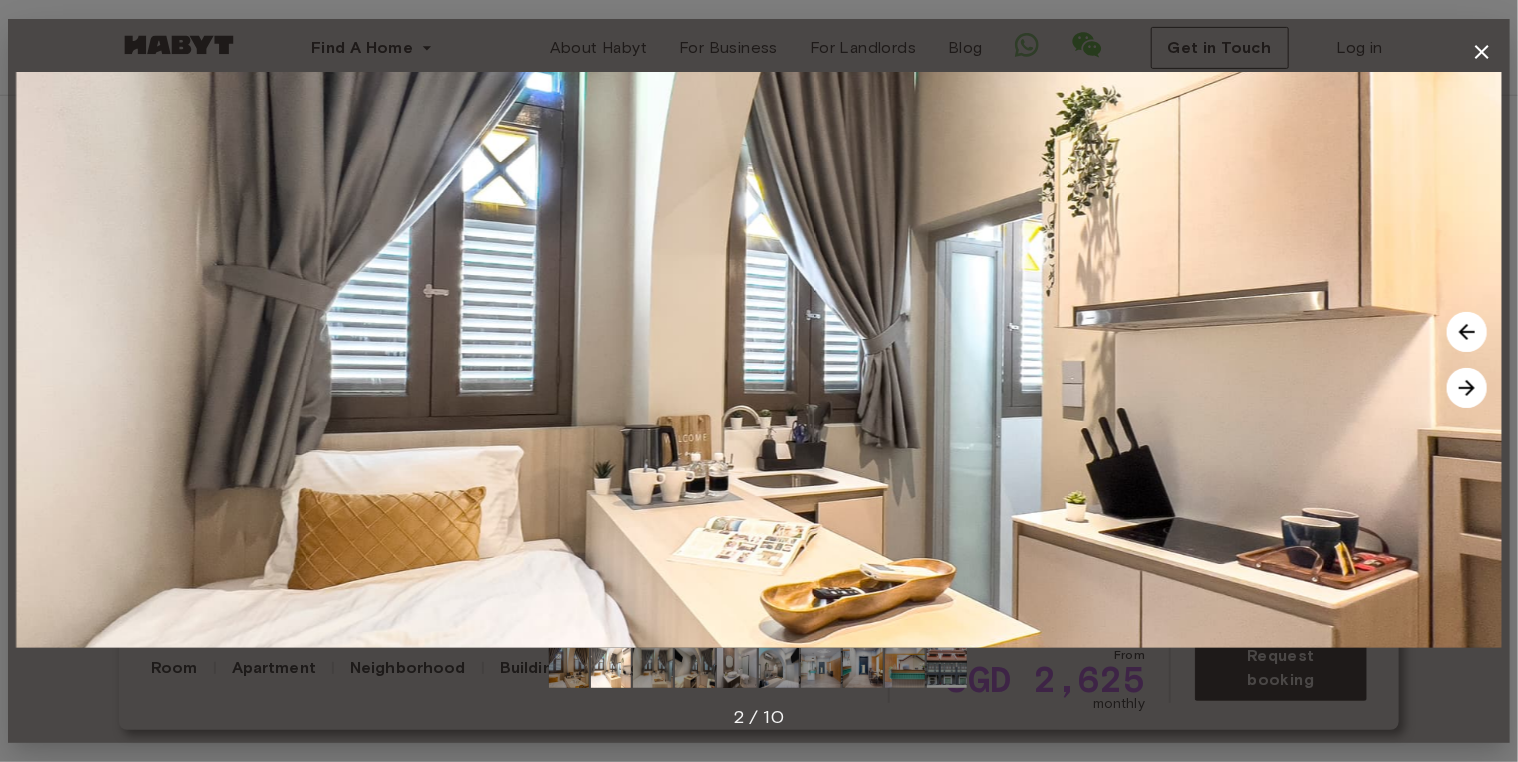 click at bounding box center [1467, 388] 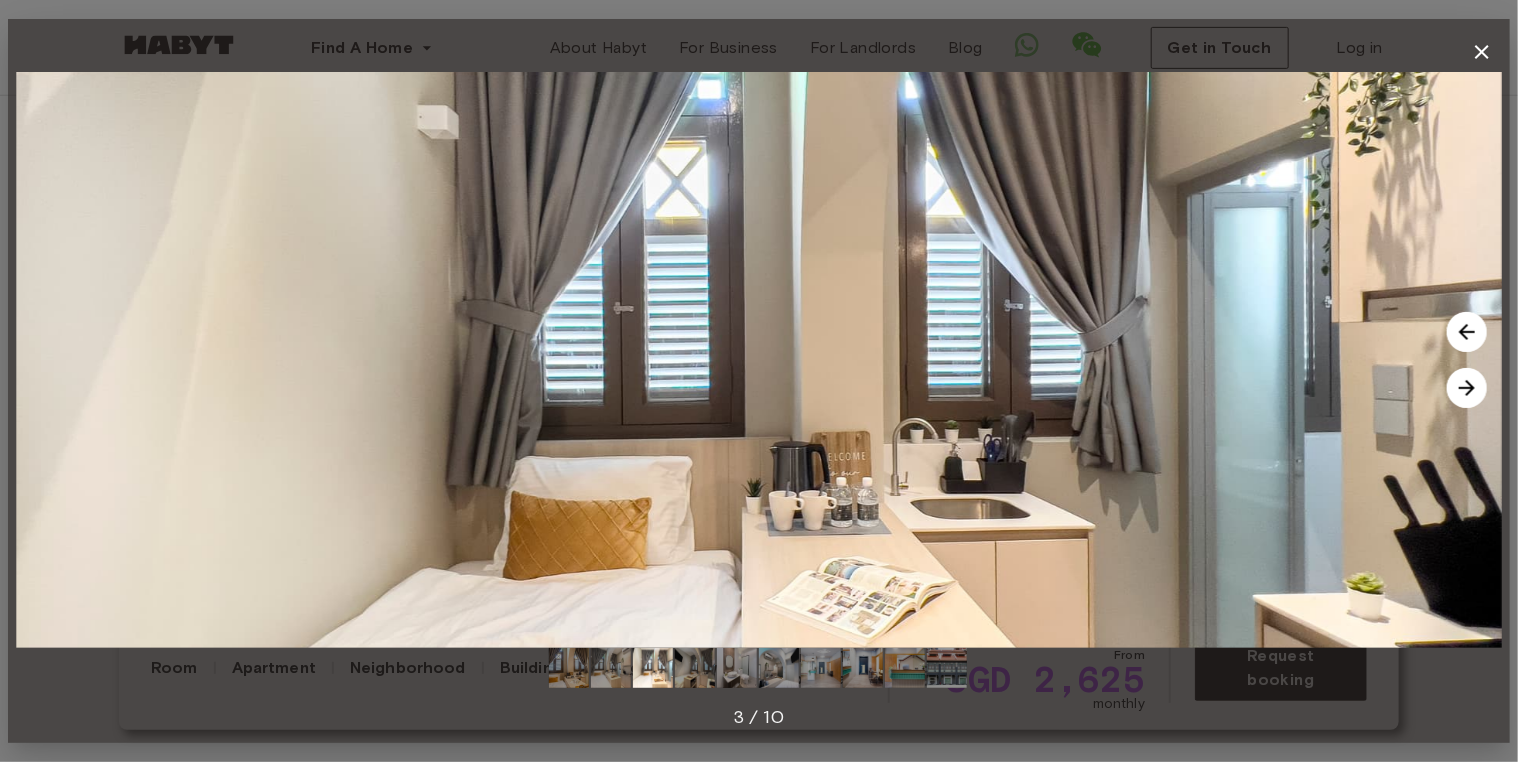click at bounding box center [1467, 332] 